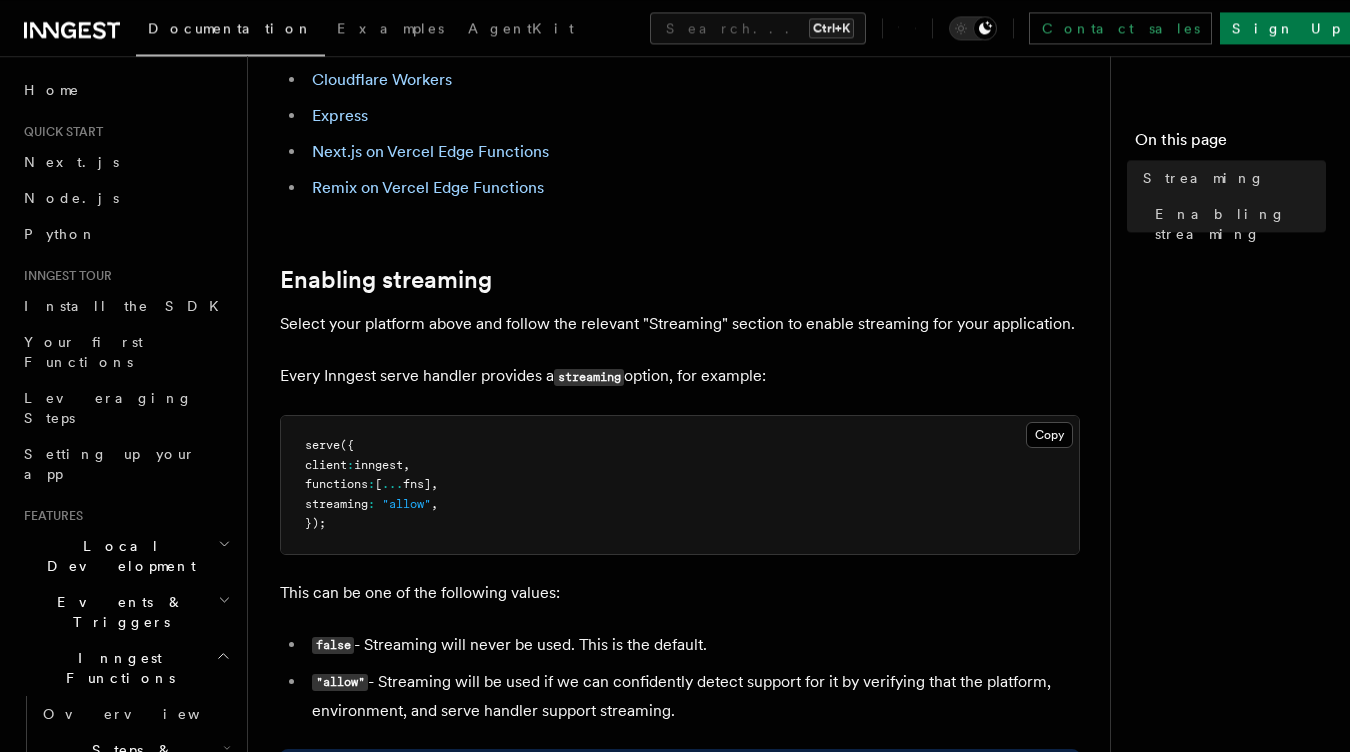 scroll, scrollTop: 252, scrollLeft: 0, axis: vertical 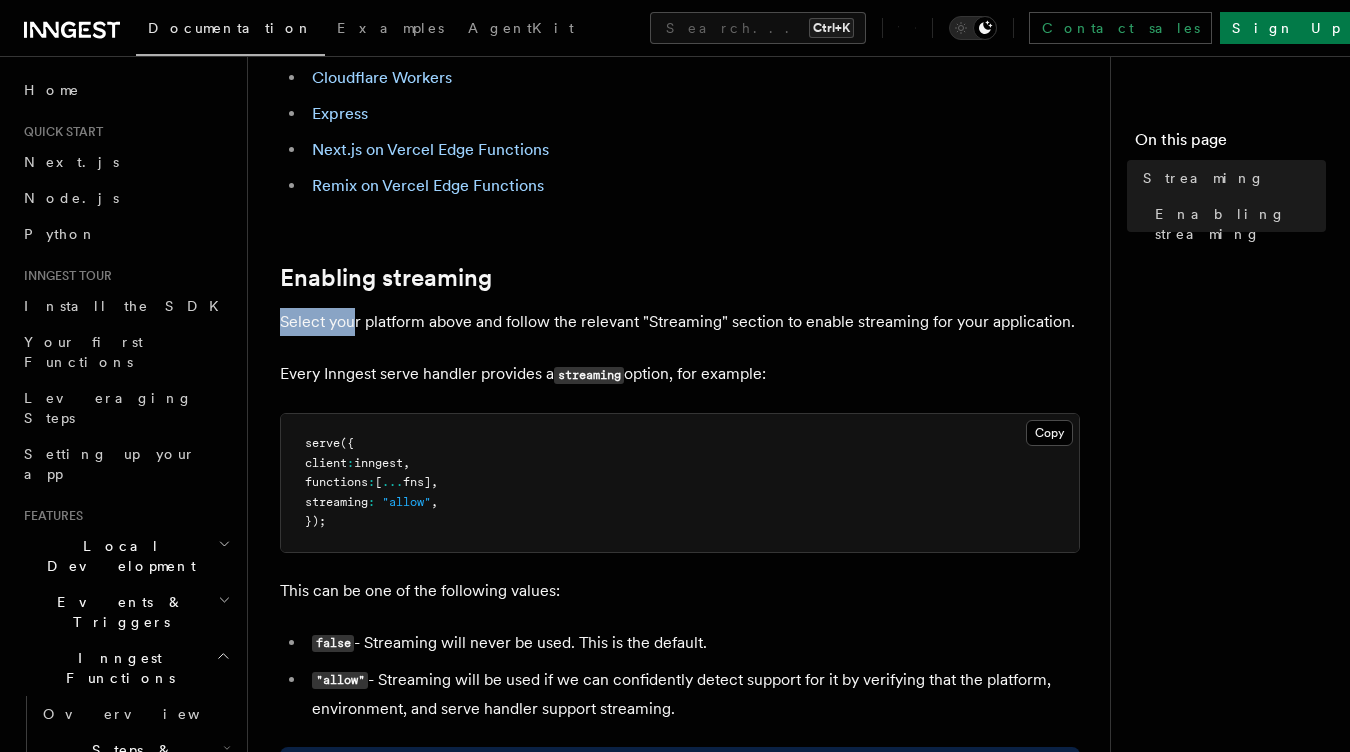 drag, startPoint x: 278, startPoint y: 323, endPoint x: 403, endPoint y: 330, distance: 125.19585 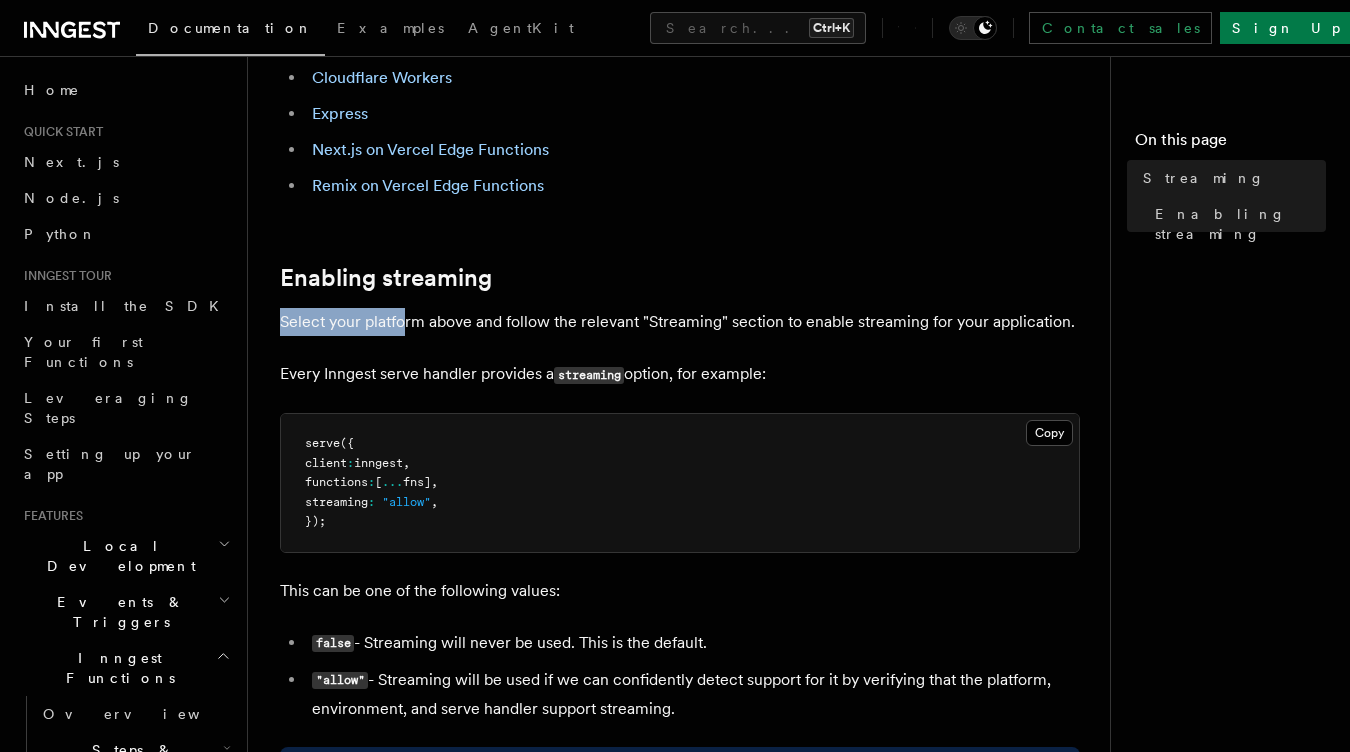 click on "Select your platform above and follow the relevant "Streaming" section to enable streaming for your application." at bounding box center (680, 322) 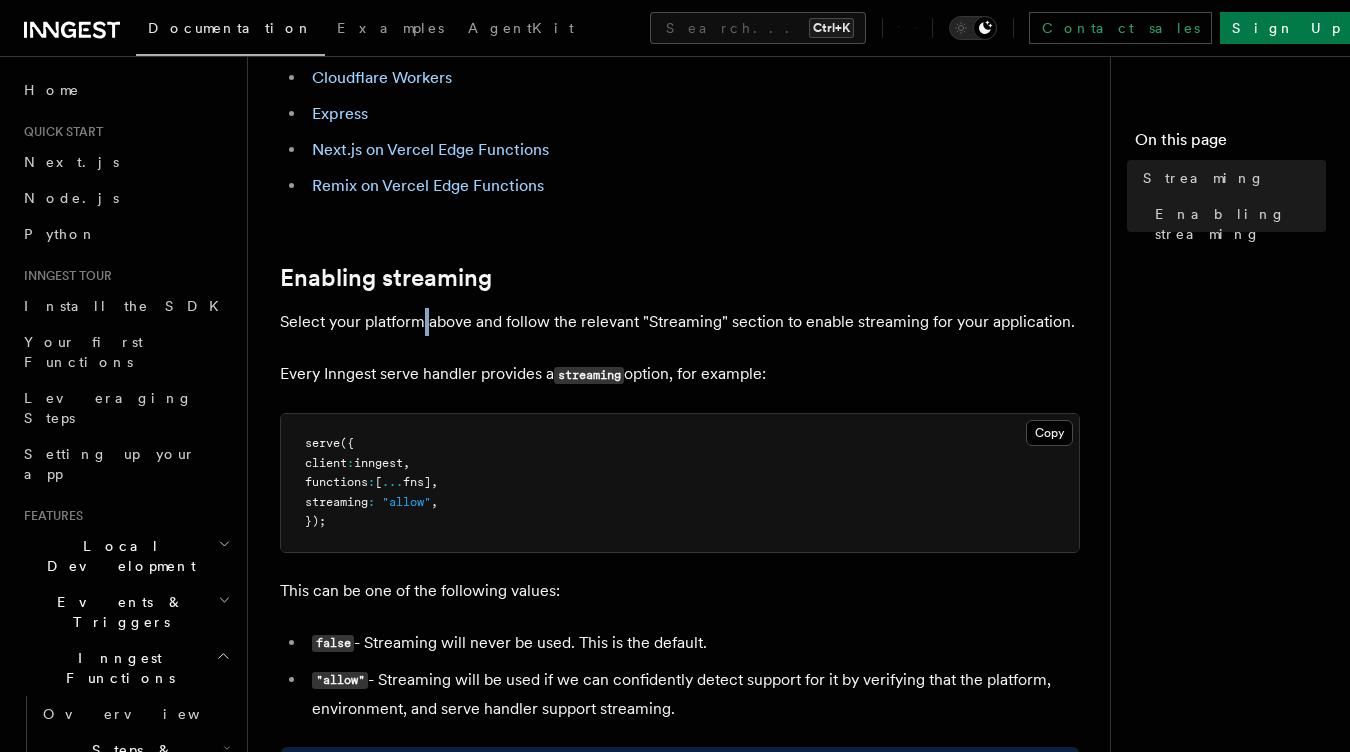 drag, startPoint x: 426, startPoint y: 324, endPoint x: 465, endPoint y: 328, distance: 39.20459 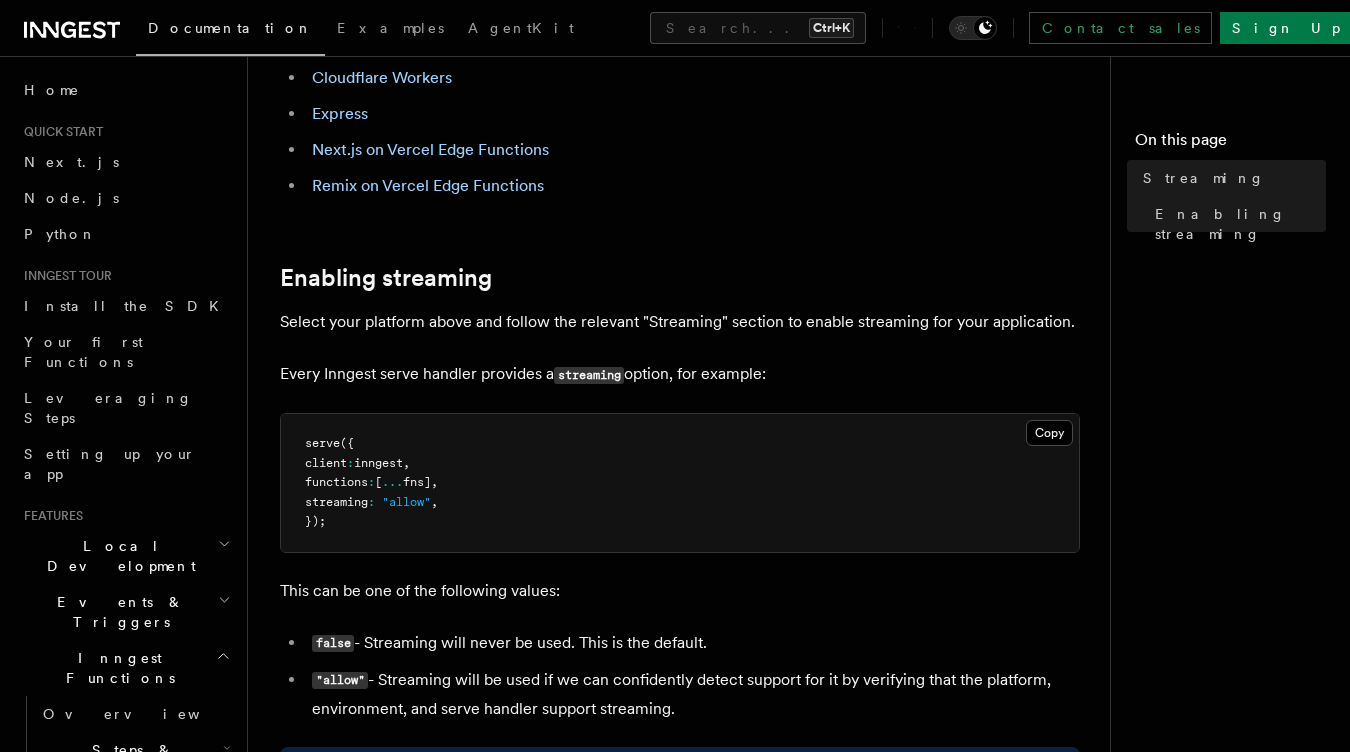 click on "Select your platform above and follow the relevant "Streaming" section to enable streaming for your application." at bounding box center (680, 322) 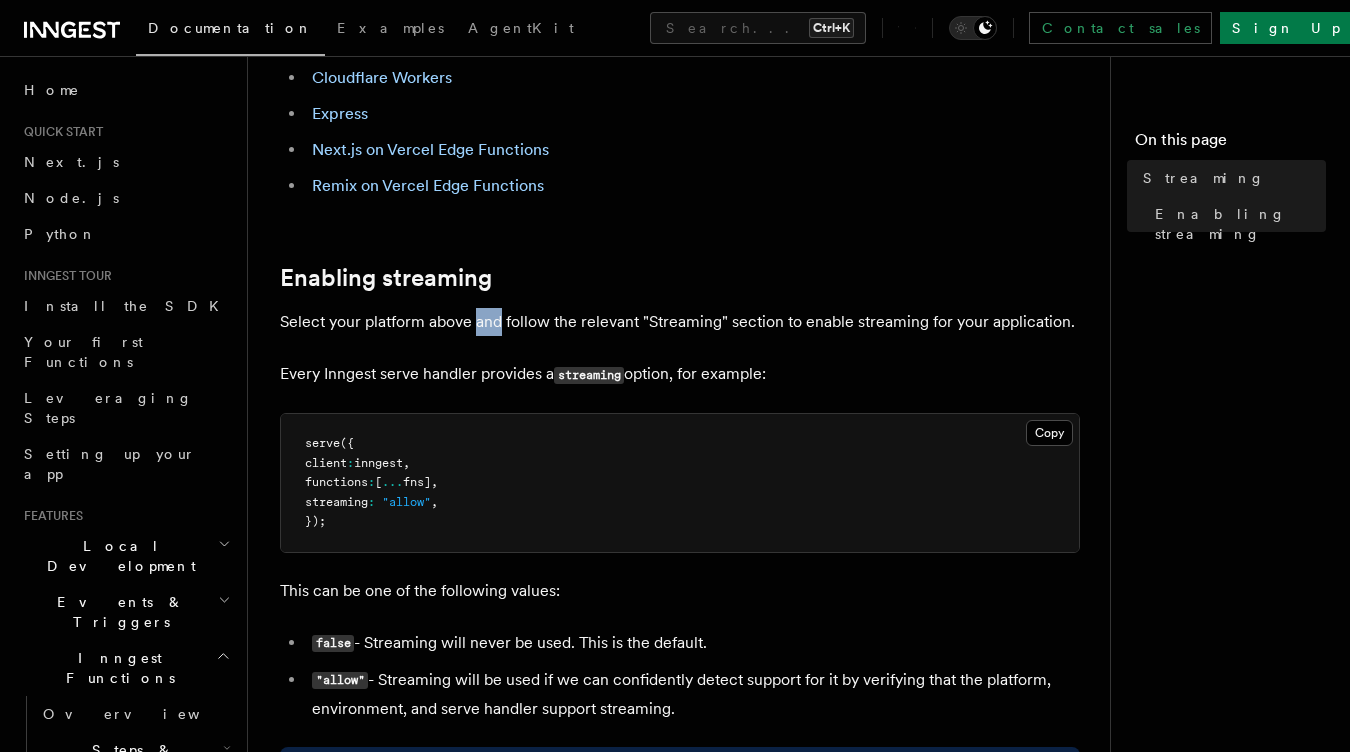 click on "Select your platform above and follow the relevant "Streaming" section to enable streaming for your application." at bounding box center [680, 322] 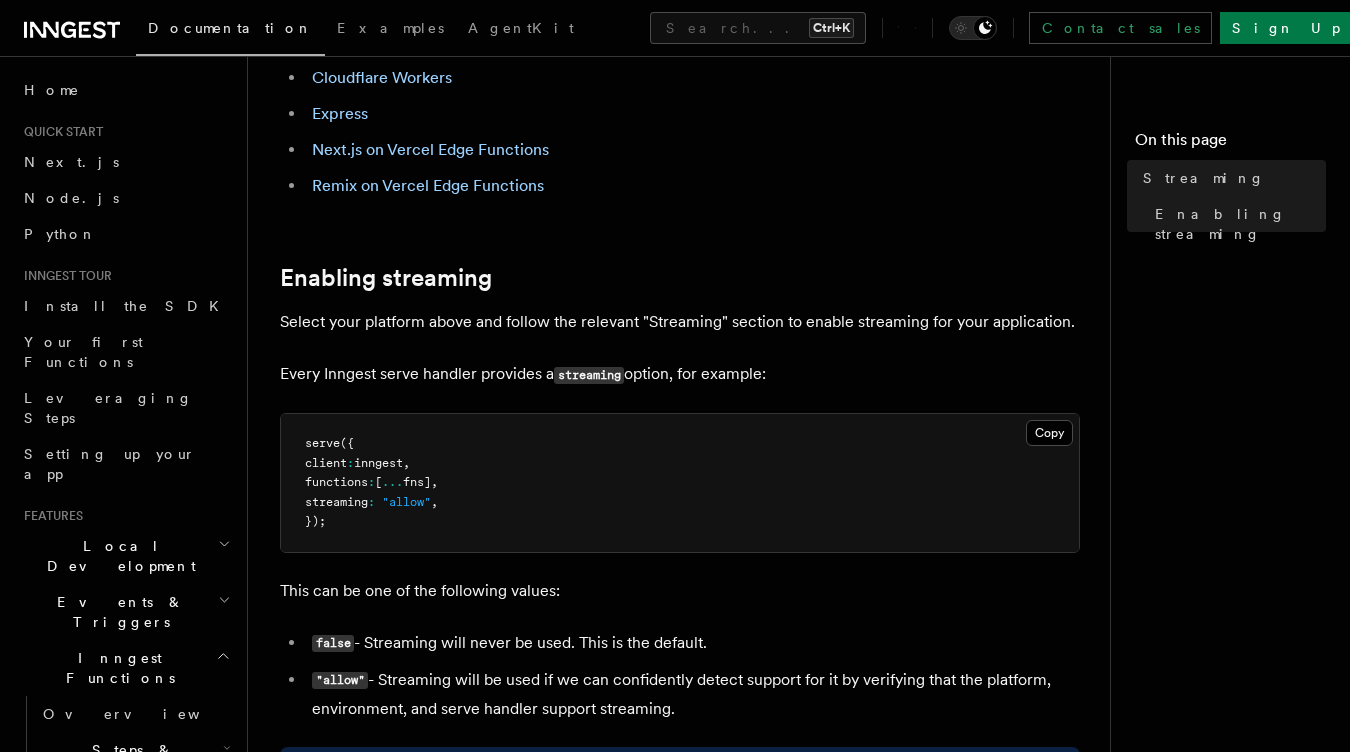 click on "Select your platform above and follow the relevant "Streaming" section to enable streaming for your application." at bounding box center [680, 322] 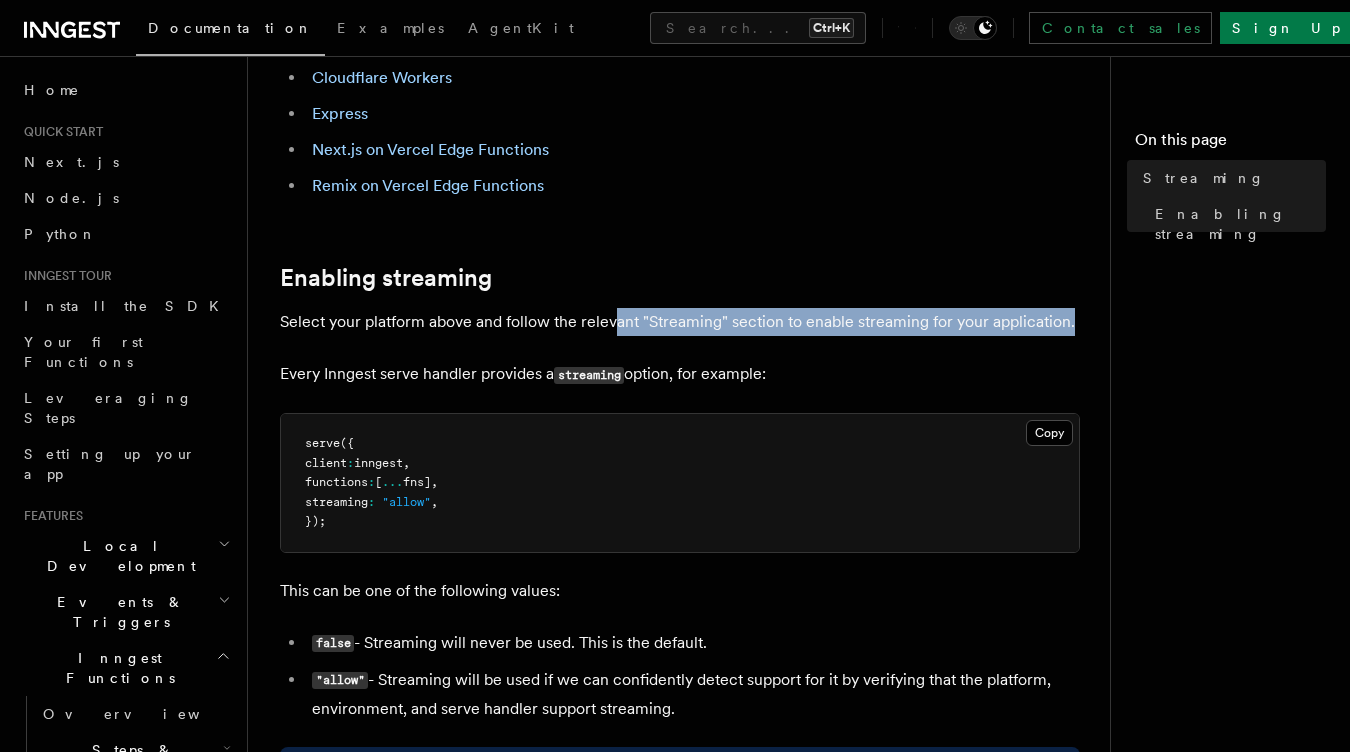 drag, startPoint x: 637, startPoint y: 328, endPoint x: 752, endPoint y: 341, distance: 115.73245 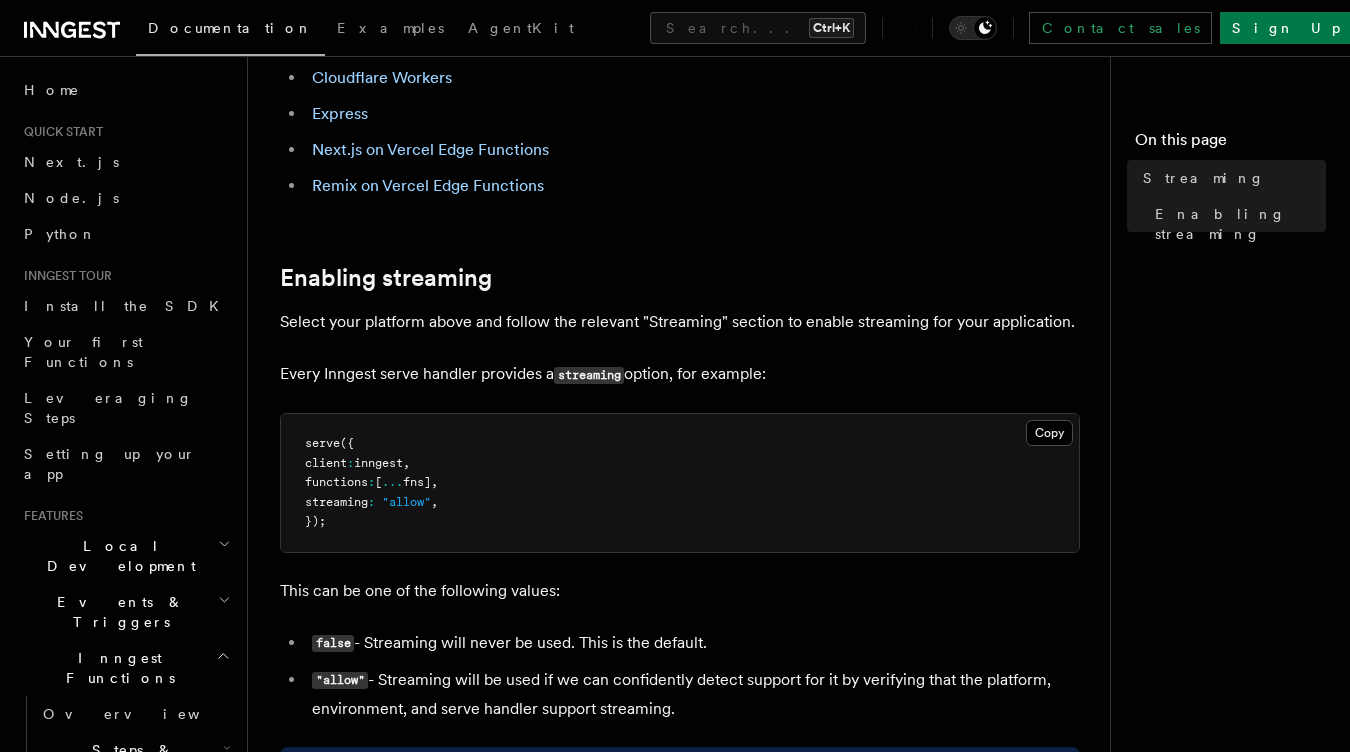 click on "References TypeScript SDK Serve Streaming
In select environments, the SDK allows streaming responses back to Inngest, hugely increasing maximum timeouts on many serverless platforms up to 15 minutes.
While we add wider support for streaming to other platforms, we currently support the following:
Cloudflare Workers
Express
Next.js on Vercel Edge Functions
Remix on Vercel Edge Functions
Enabling streaming
Select your platform above and follow the relevant "Streaming" section to enable streaming for your application.
Every Inngest serve handler provides a  streaming  option, for example:
Copy Copied serve ({
client :  inngest ,
functions :  [ ... fns] ,
streaming :   "allow" ,
});
This can be one of the following values:
false  - Streaming will never be used. This is the default.
"allow"  - Streaming will be used if we can confidently detect support for it by verifying that the platform, environment, and serve handler support streaming.
⚠️ We also allow  No" at bounding box center [687, 582] 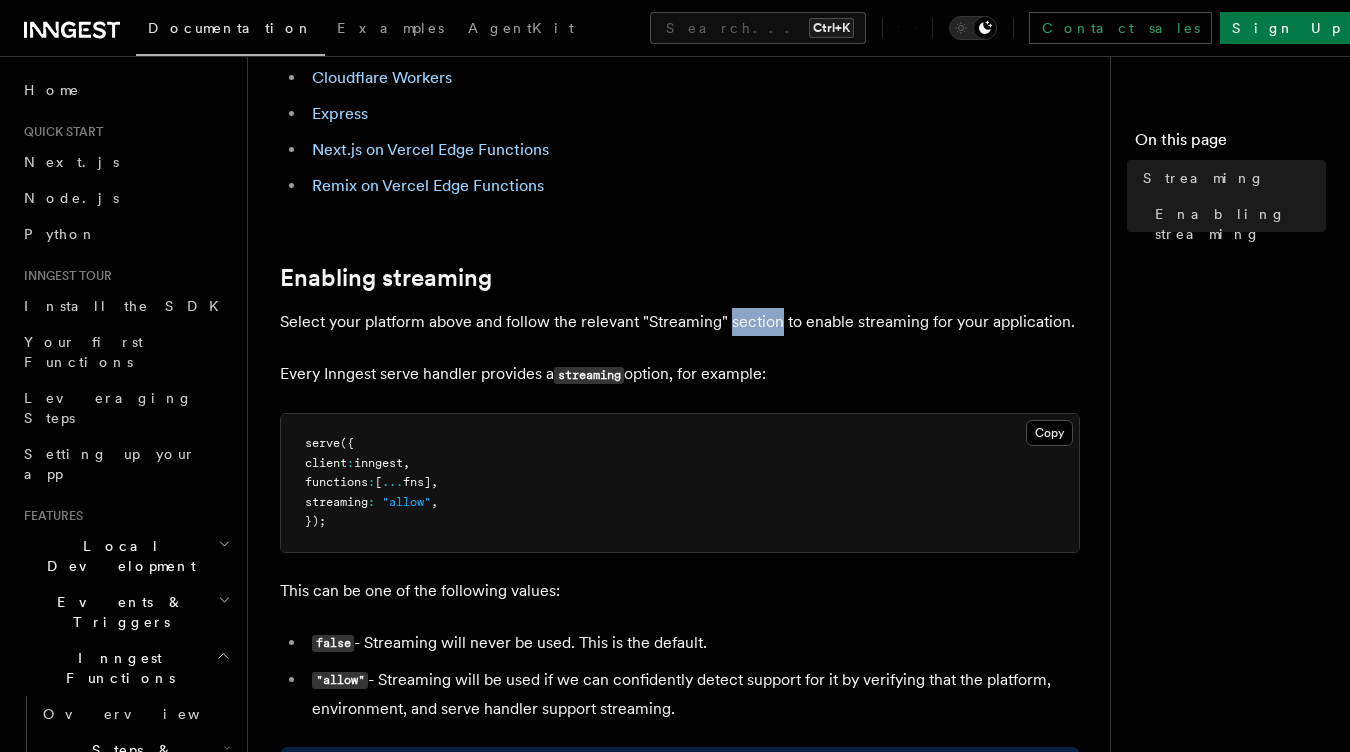click on "Select your platform above and follow the relevant "Streaming" section to enable streaming for your application." at bounding box center [680, 322] 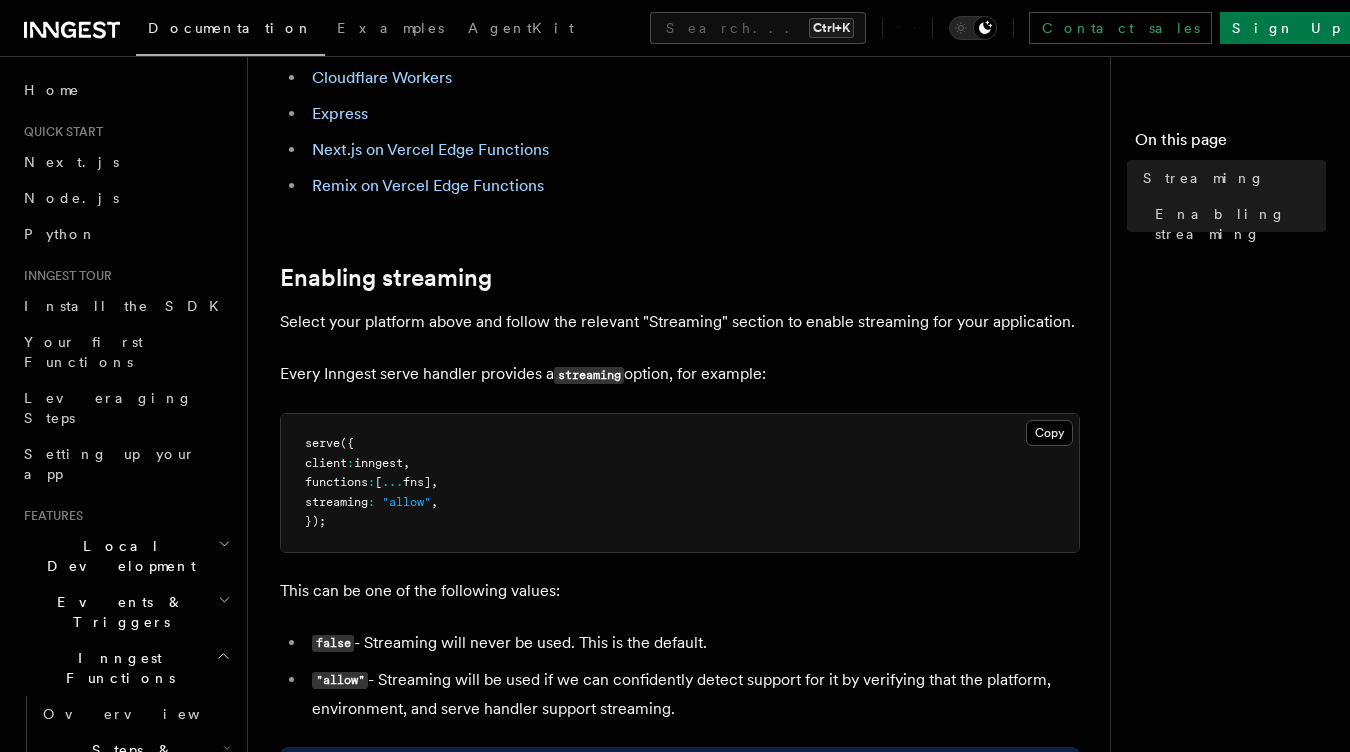 click on "Select your platform above and follow the relevant "Streaming" section to enable streaming for your application." at bounding box center [680, 322] 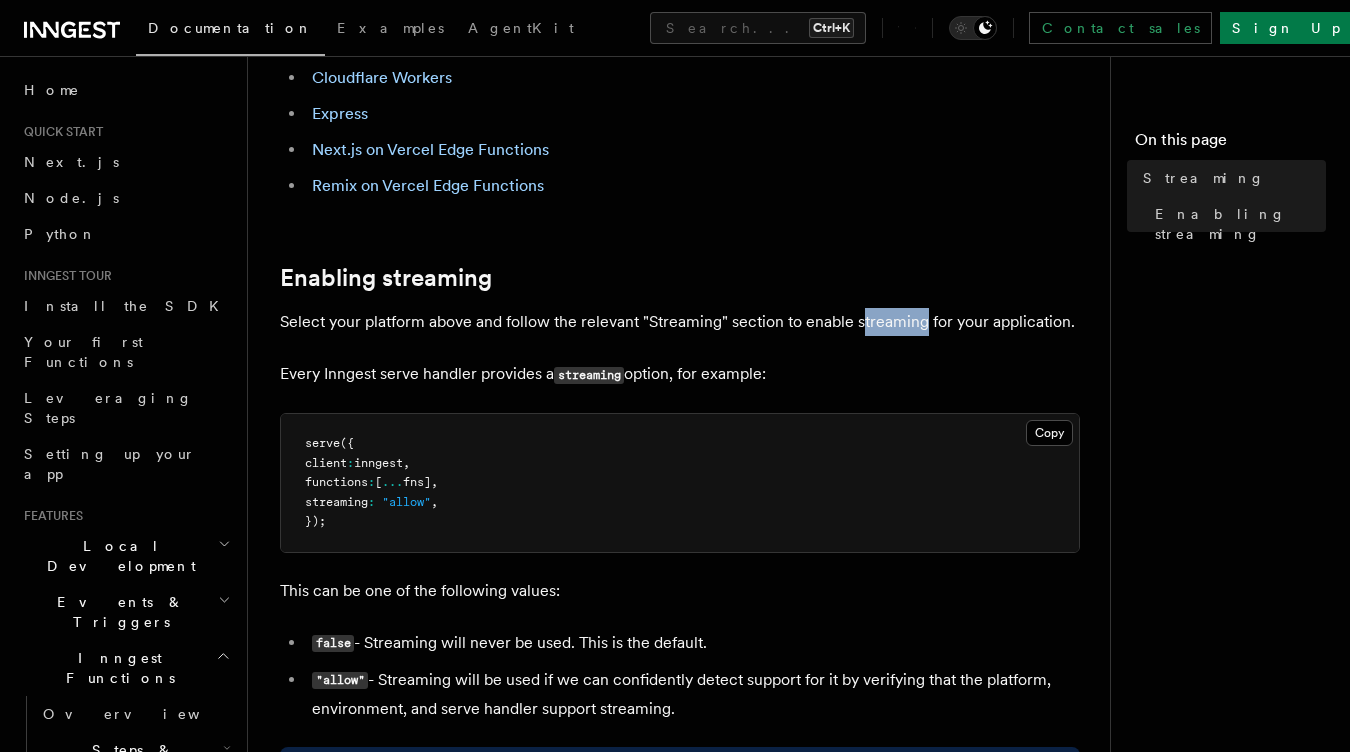 drag, startPoint x: 874, startPoint y: 323, endPoint x: 978, endPoint y: 331, distance: 104.307236 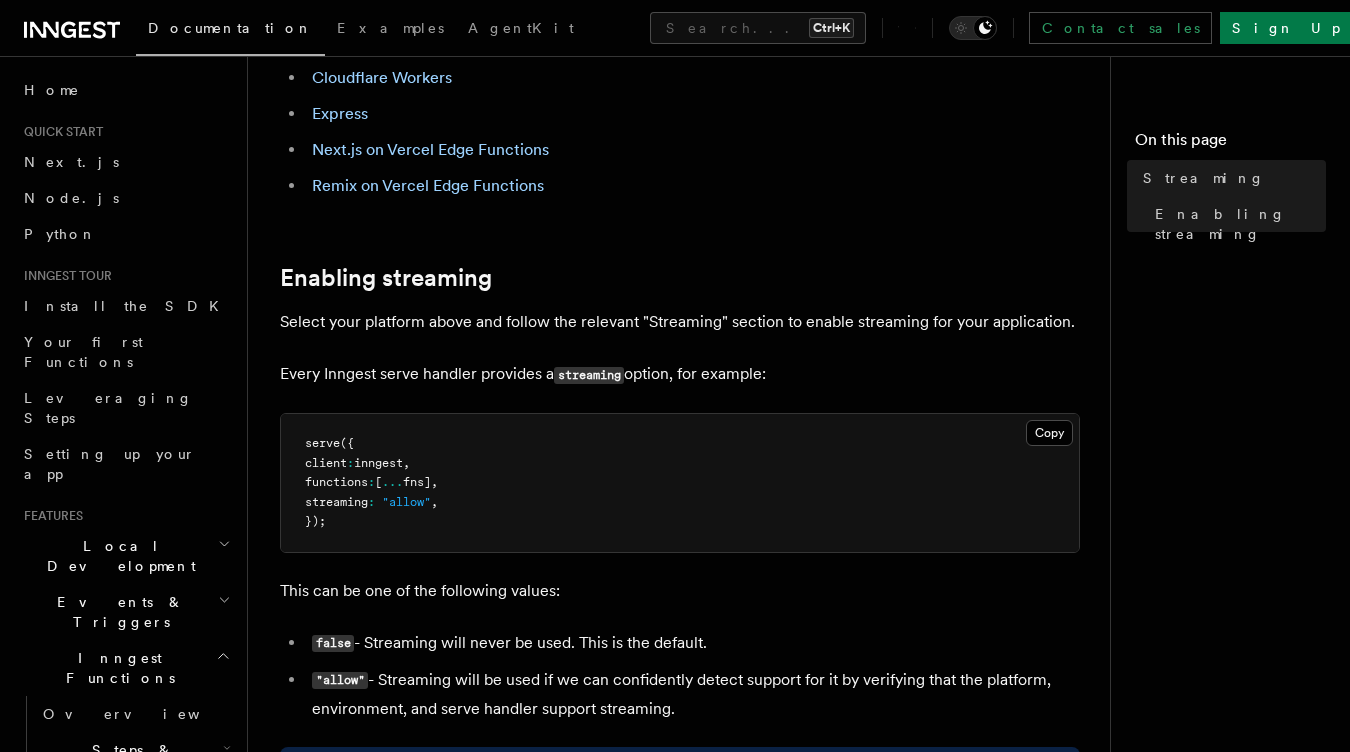 click on "Select your platform above and follow the relevant "Streaming" section to enable streaming for your application." at bounding box center [680, 322] 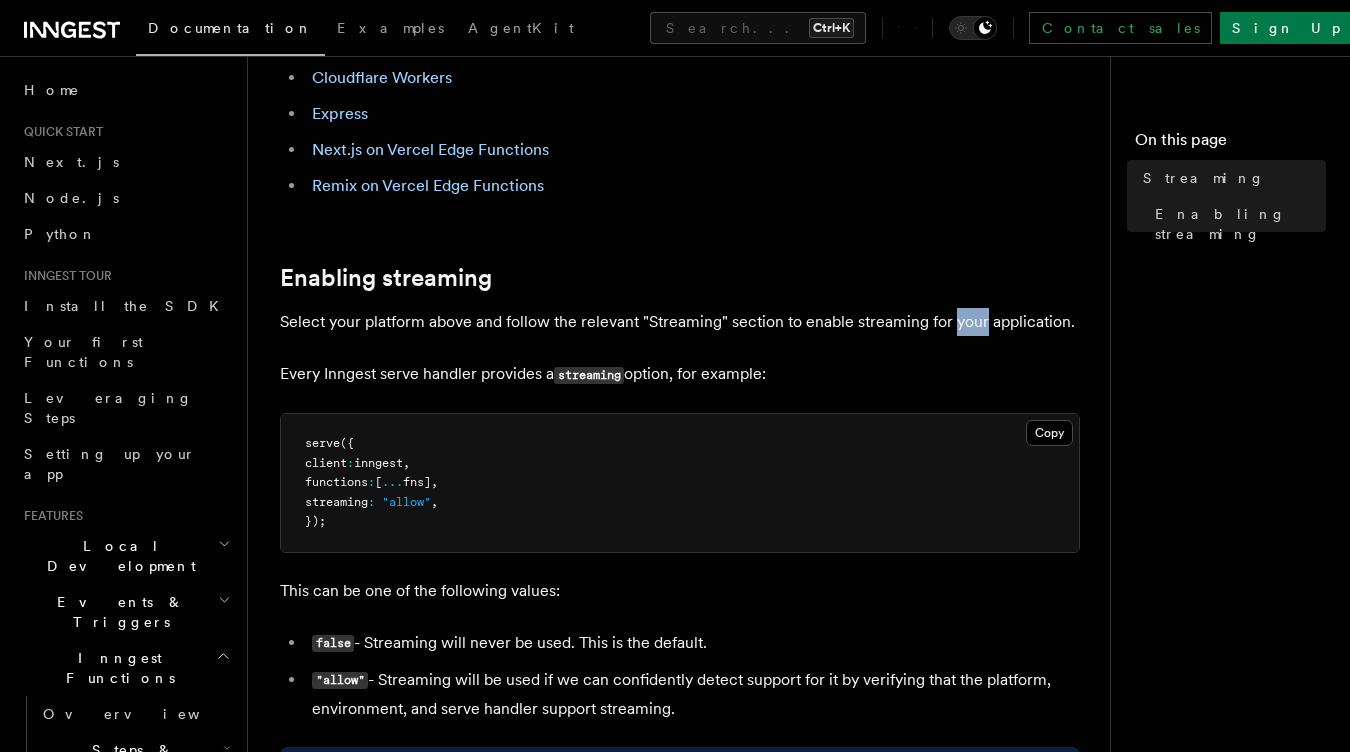 click on "Select your platform above and follow the relevant "Streaming" section to enable streaming for your application." at bounding box center (680, 322) 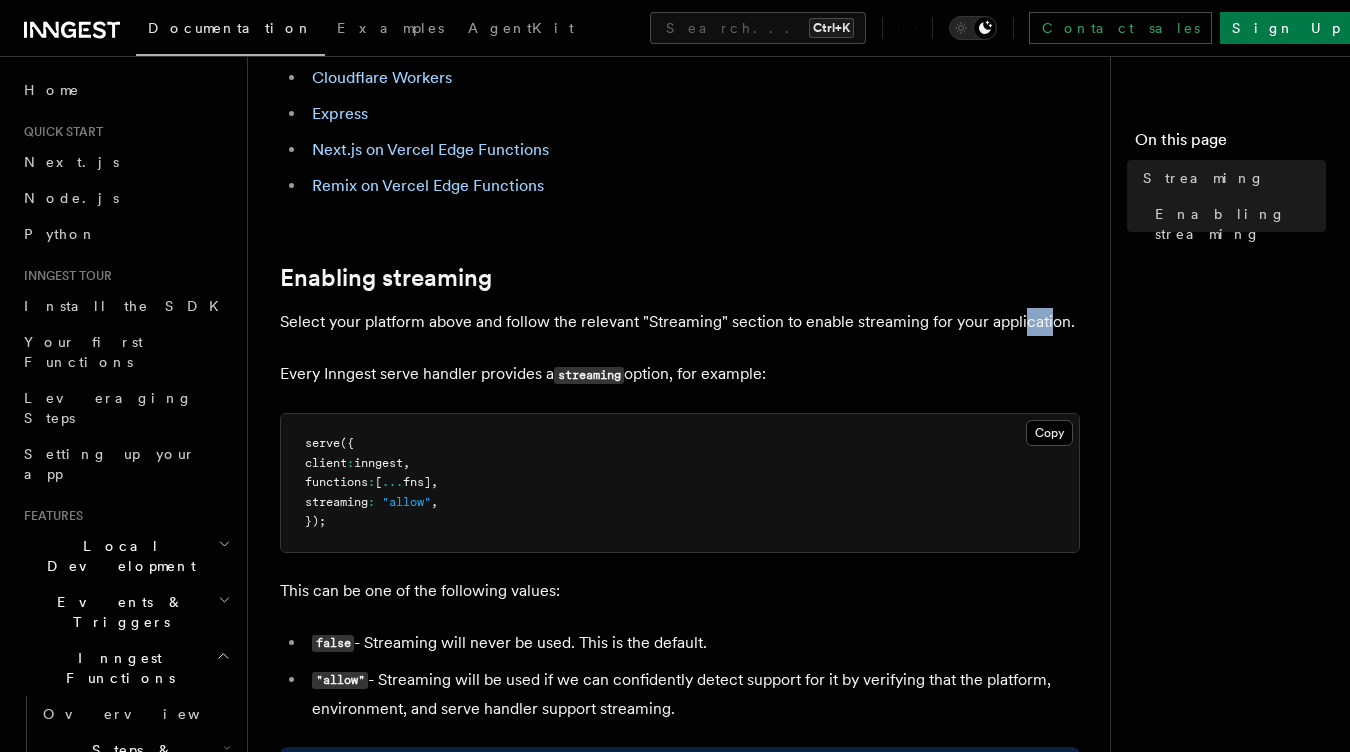 drag, startPoint x: 1063, startPoint y: 323, endPoint x: 1086, endPoint y: 323, distance: 23 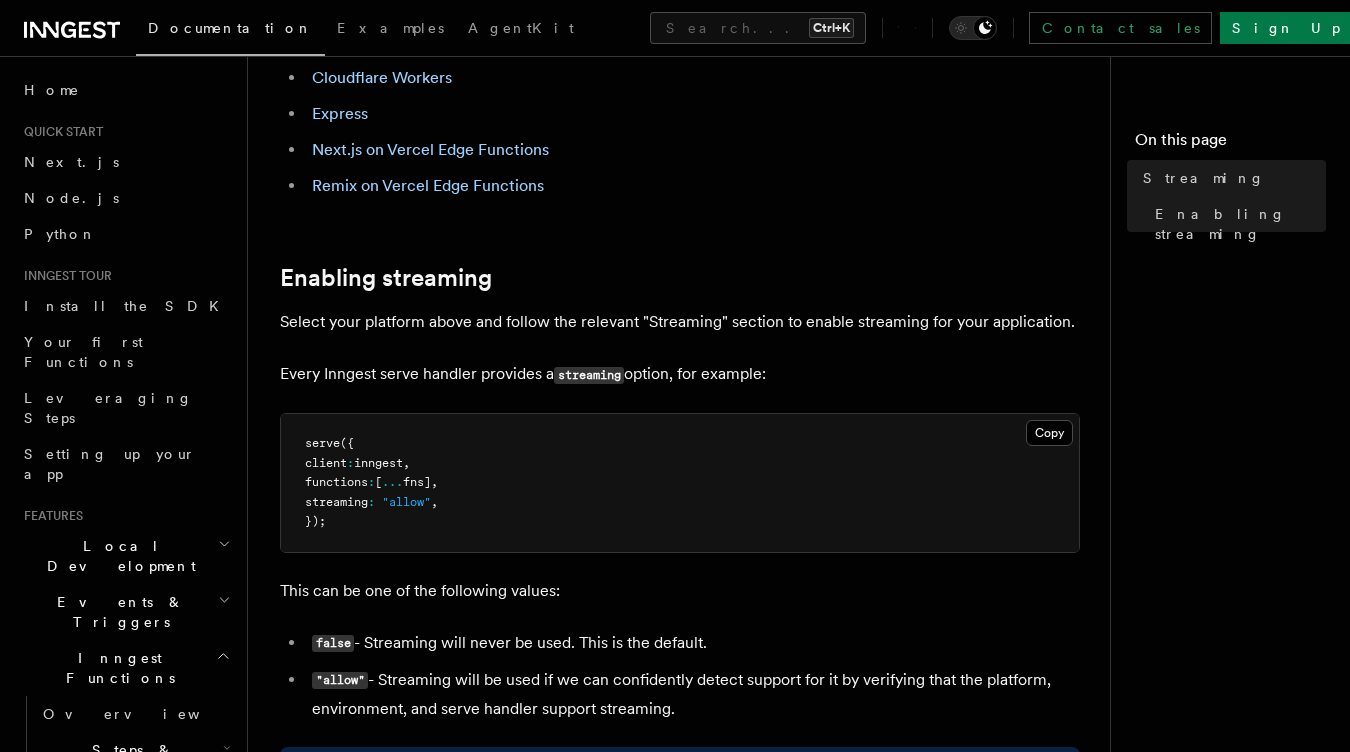 click on "References TypeScript SDK Serve Streaming
In select environments, the SDK allows streaming responses back to Inngest, hugely increasing maximum timeouts on many serverless platforms up to 15 minutes.
While we add wider support for streaming to other platforms, we currently support the following:
Cloudflare Workers
Express
Next.js on Vercel Edge Functions
Remix on Vercel Edge Functions
Enabling streaming
Select your platform above and follow the relevant "Streaming" section to enable streaming for your application.
Every Inngest serve handler provides a  streaming  option, for example:
Copy Copied serve ({
client :  inngest ,
functions :  [ ... fns] ,
streaming :   "allow" ,
});
This can be one of the following values:
false  - Streaming will never be used. This is the default.
"allow"  - Streaming will be used if we can confidently detect support for it by verifying that the platform, environment, and serve handler support streaming.
⚠️ We also allow  No" at bounding box center (687, 582) 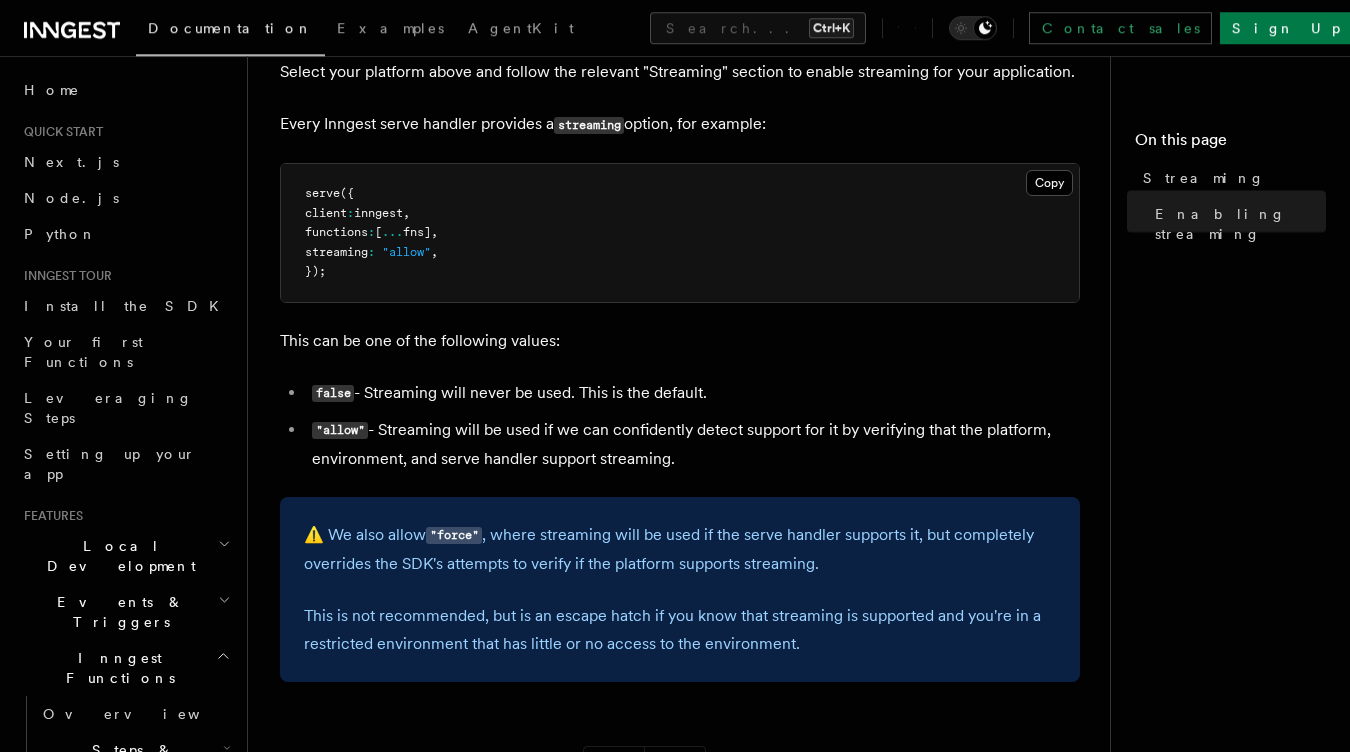 scroll, scrollTop: 504, scrollLeft: 0, axis: vertical 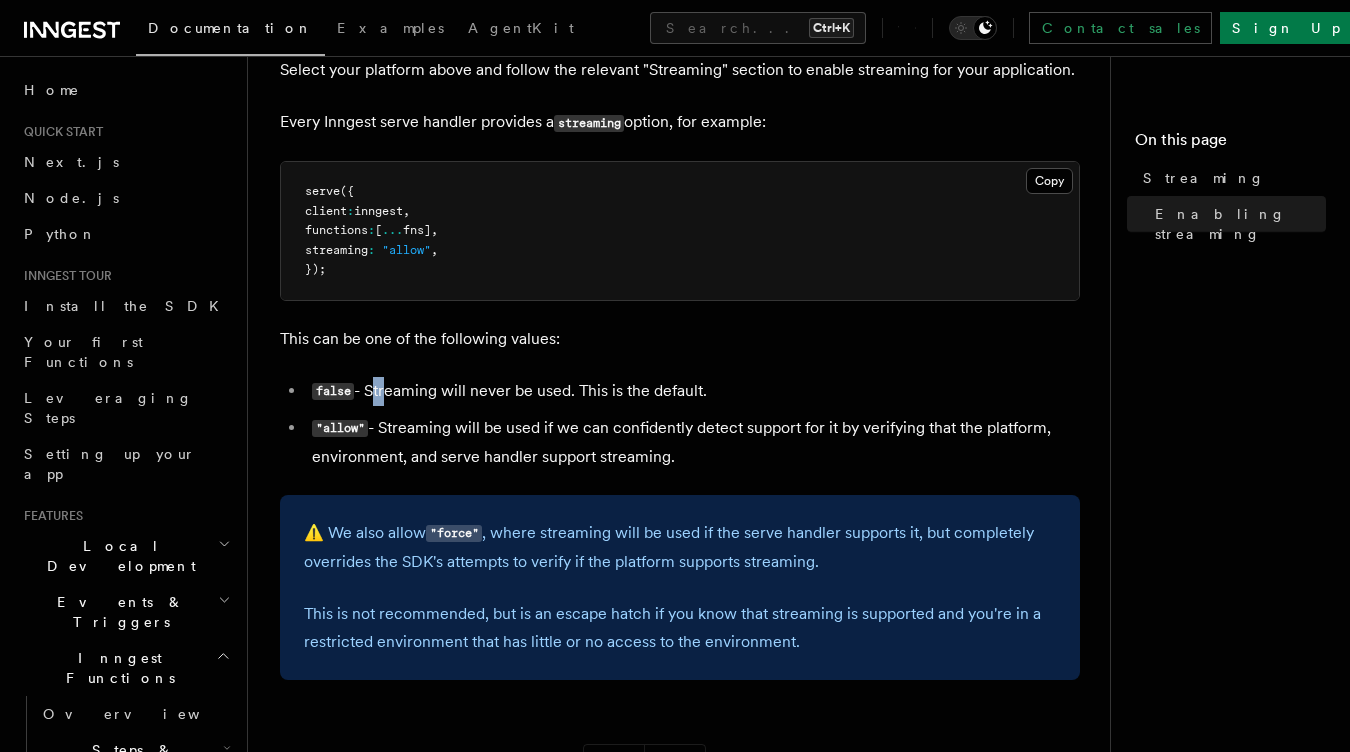 drag, startPoint x: 370, startPoint y: 396, endPoint x: 431, endPoint y: 402, distance: 61.294373 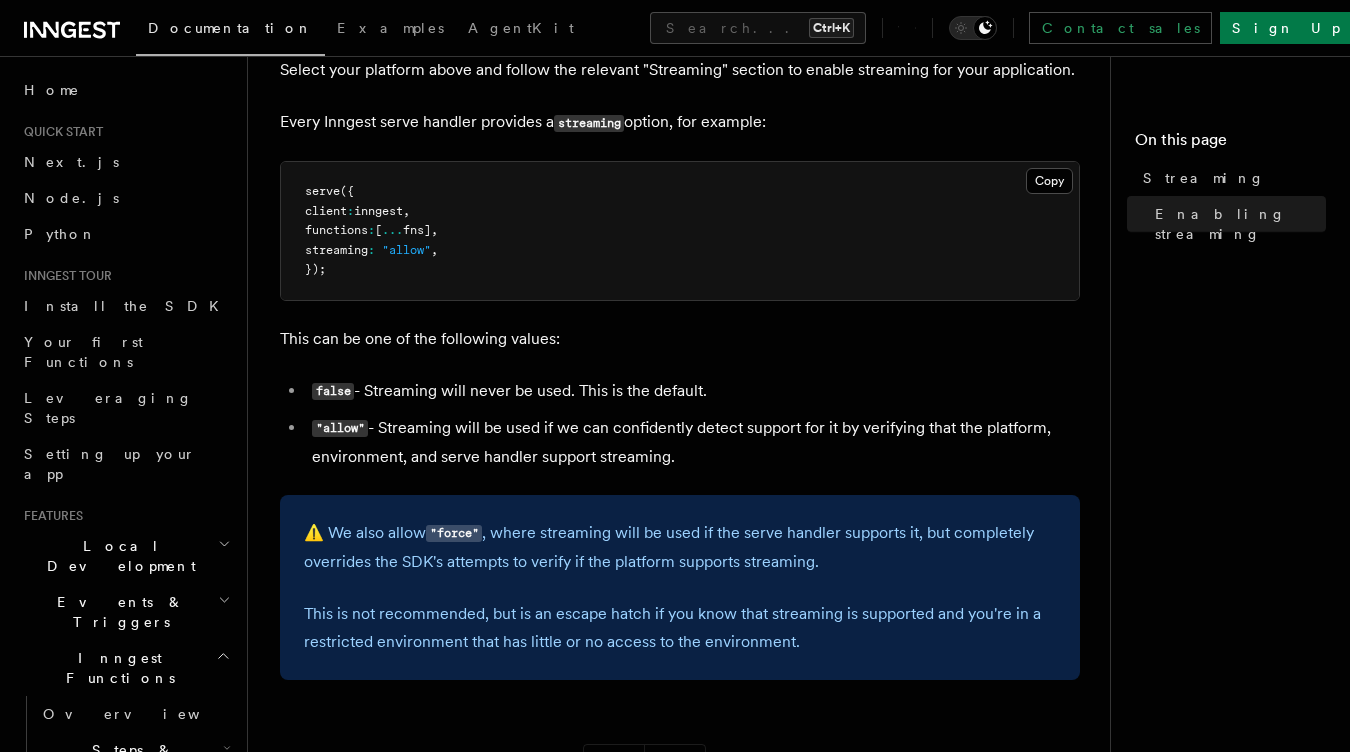 click on "false  - Streaming will never be used. This is the default." at bounding box center (693, 391) 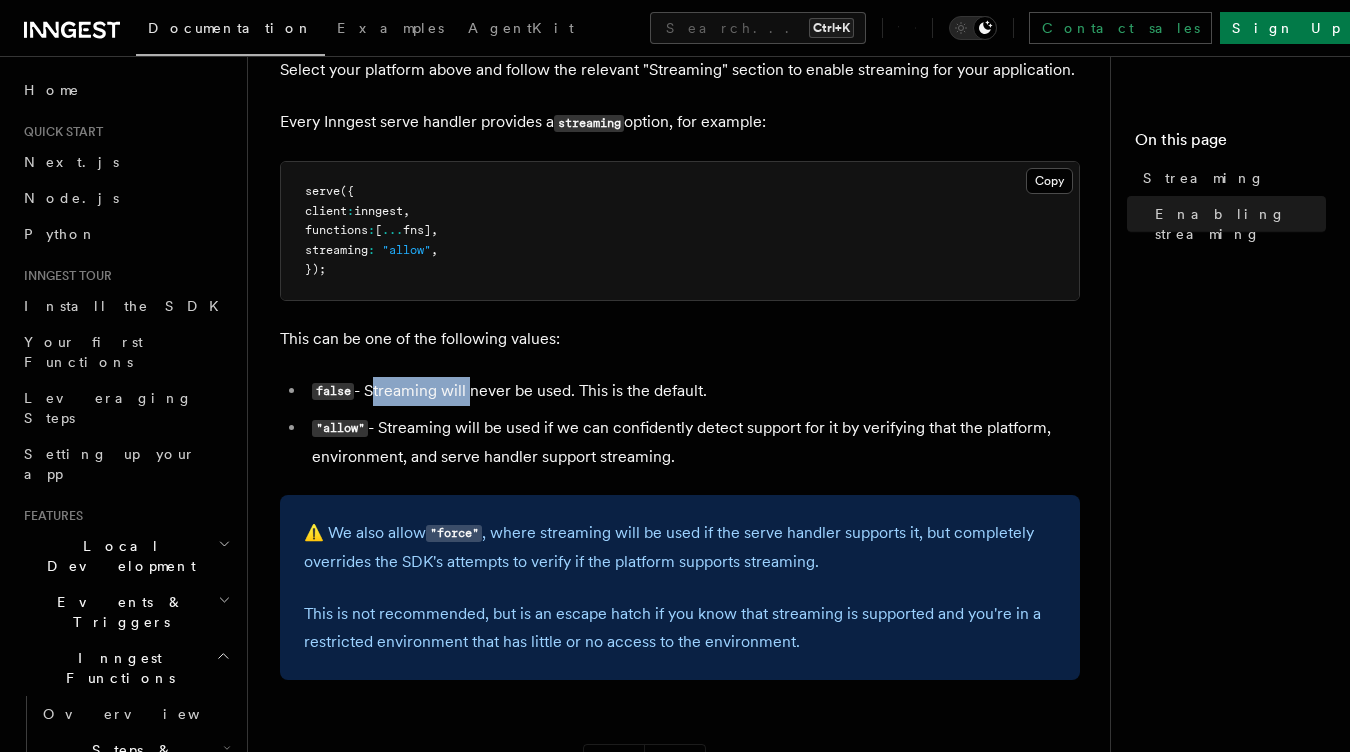 drag, startPoint x: 439, startPoint y: 394, endPoint x: 510, endPoint y: 403, distance: 71.568146 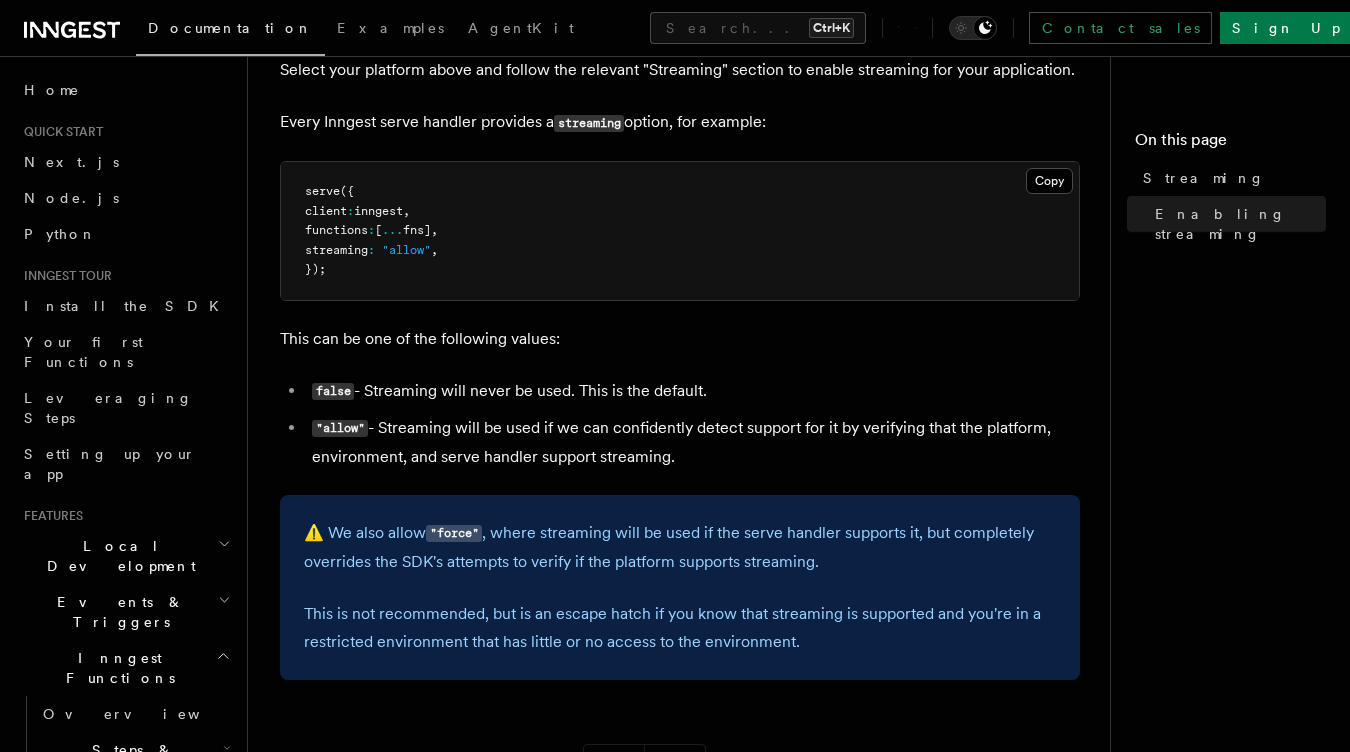 click on "false  - Streaming will never be used. This is the default." at bounding box center [693, 391] 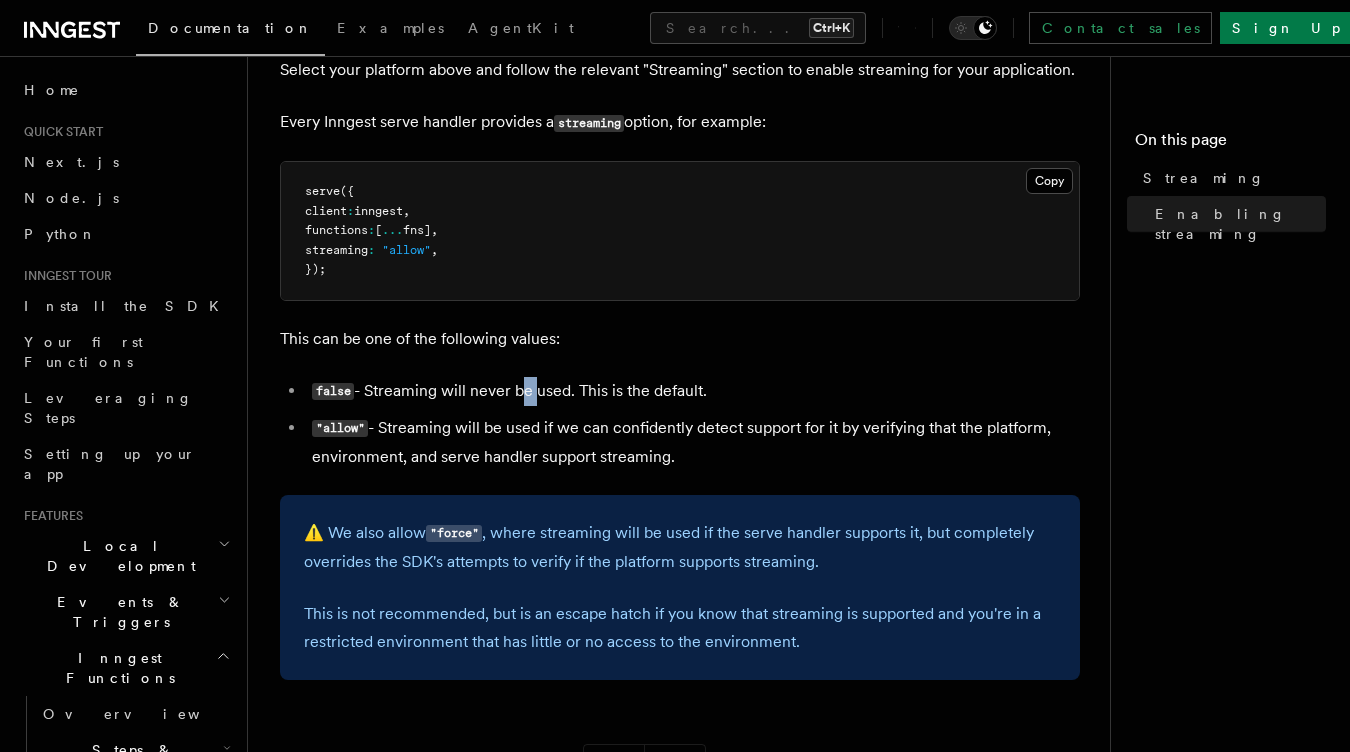 click on "false  - Streaming will never be used. This is the default." at bounding box center (693, 391) 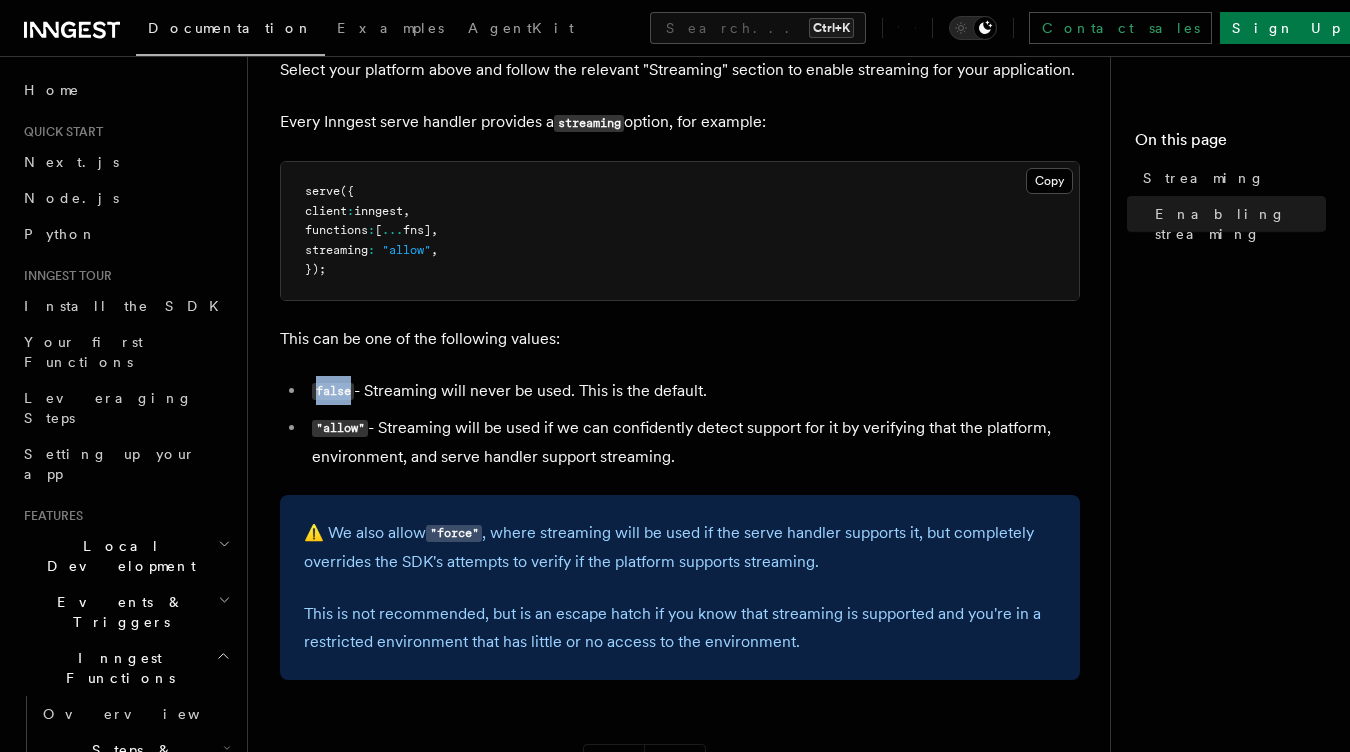 click on "false  - Streaming will never be used. This is the default." at bounding box center (693, 391) 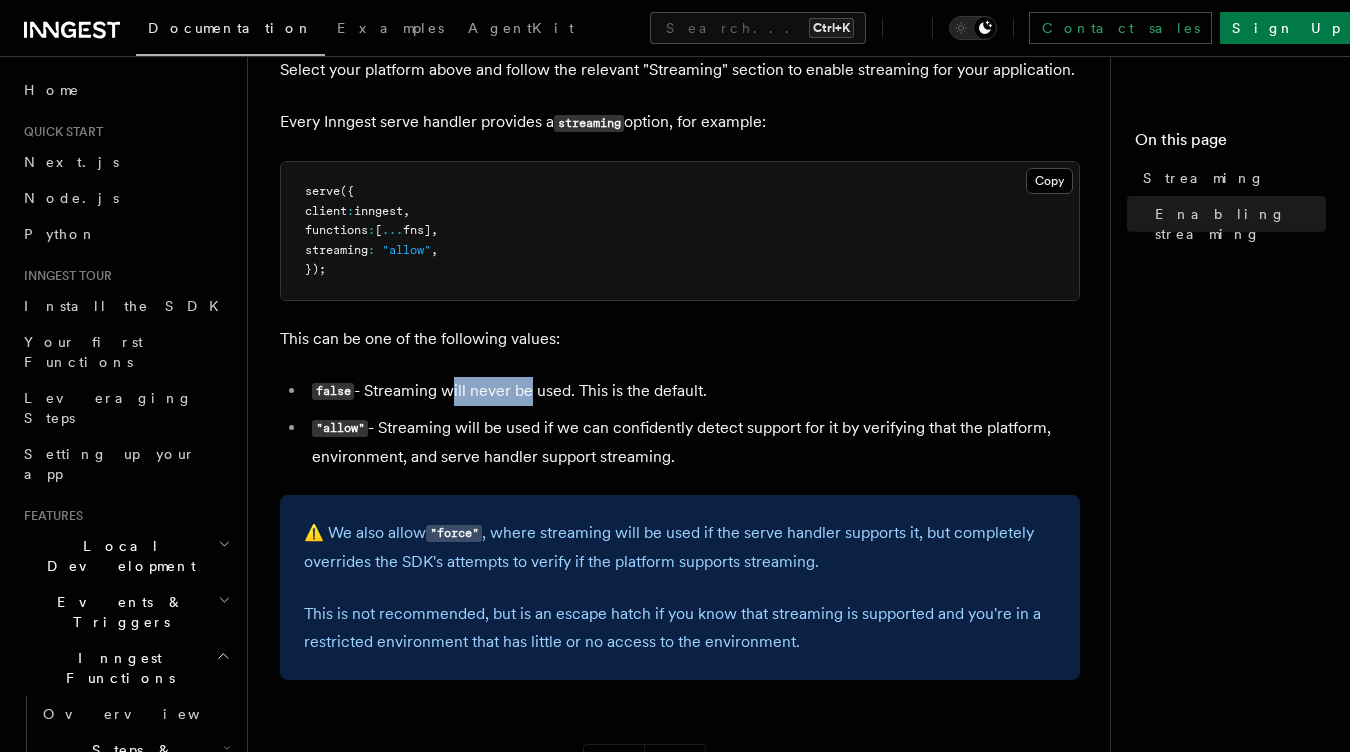 drag, startPoint x: 454, startPoint y: 384, endPoint x: 537, endPoint y: 400, distance: 84.5281 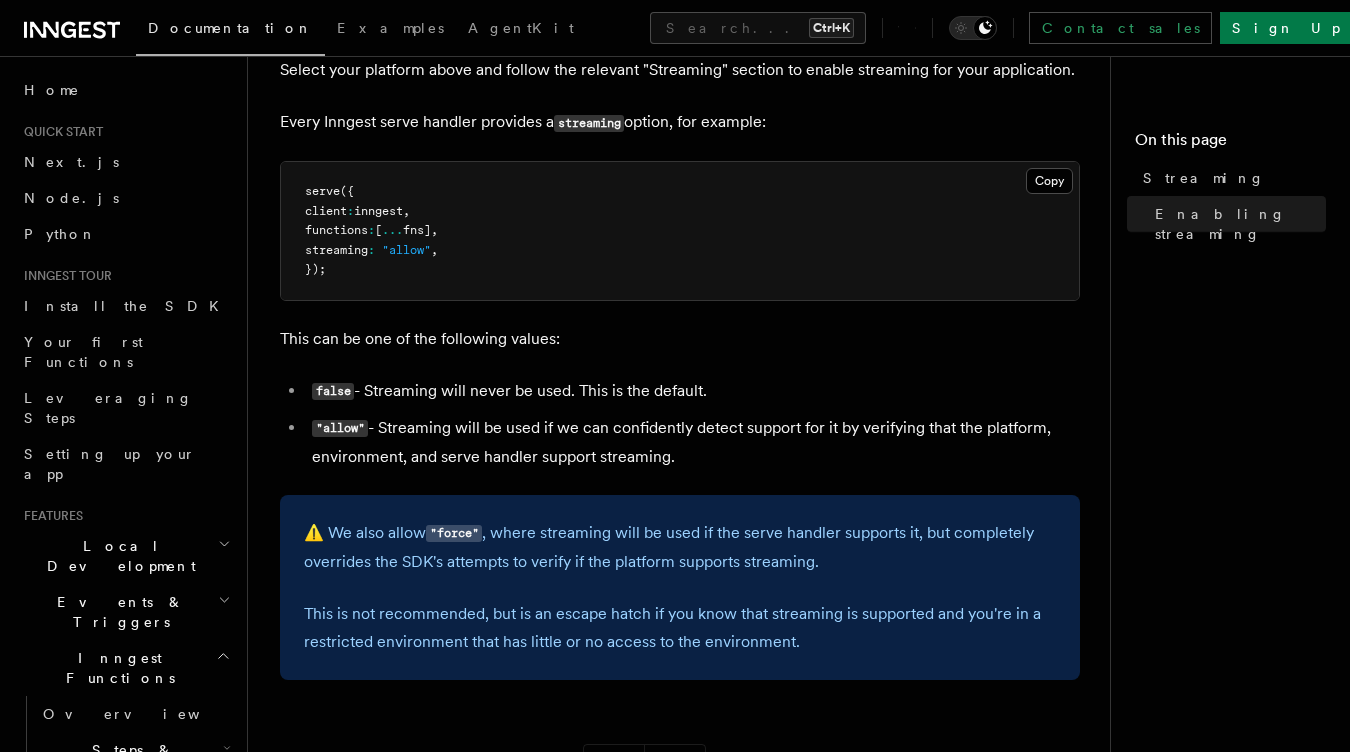 click on "false  - Streaming will never be used. This is the default." at bounding box center (693, 391) 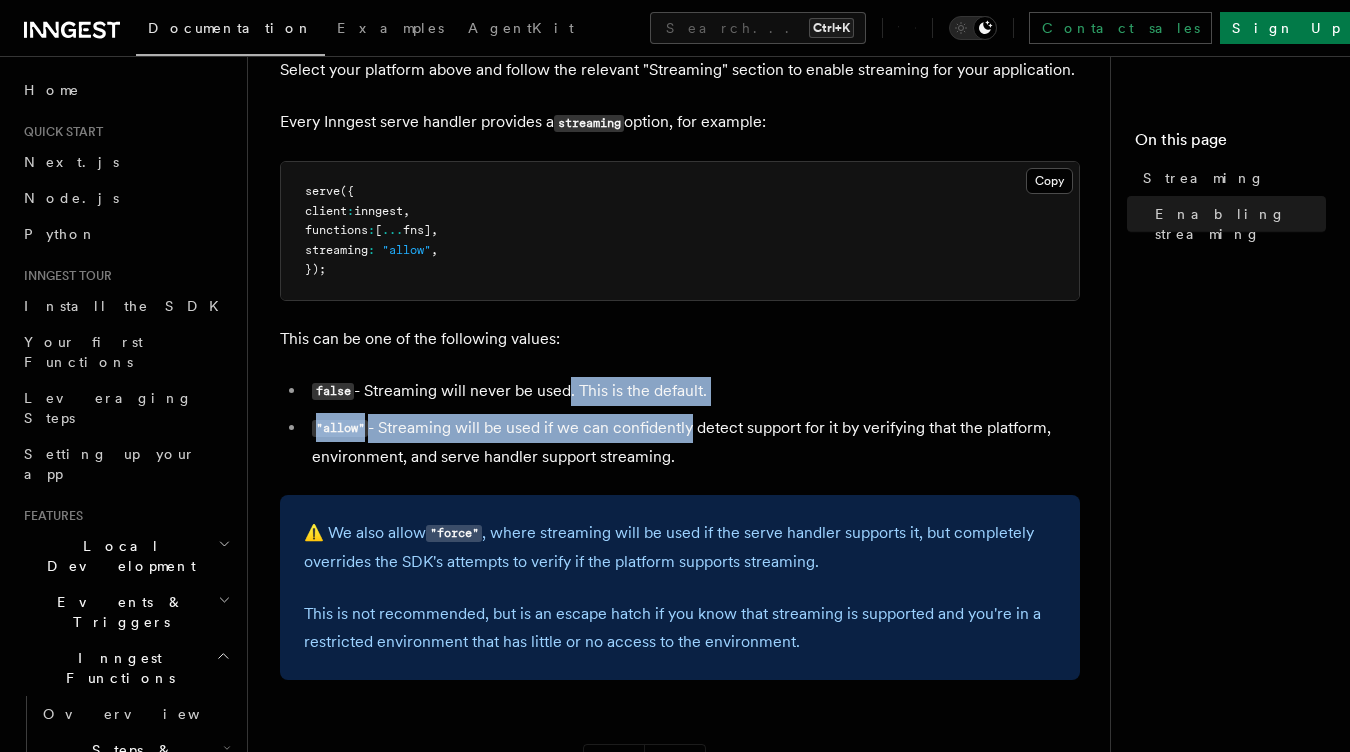 drag, startPoint x: 566, startPoint y: 396, endPoint x: 723, endPoint y: 415, distance: 158.14551 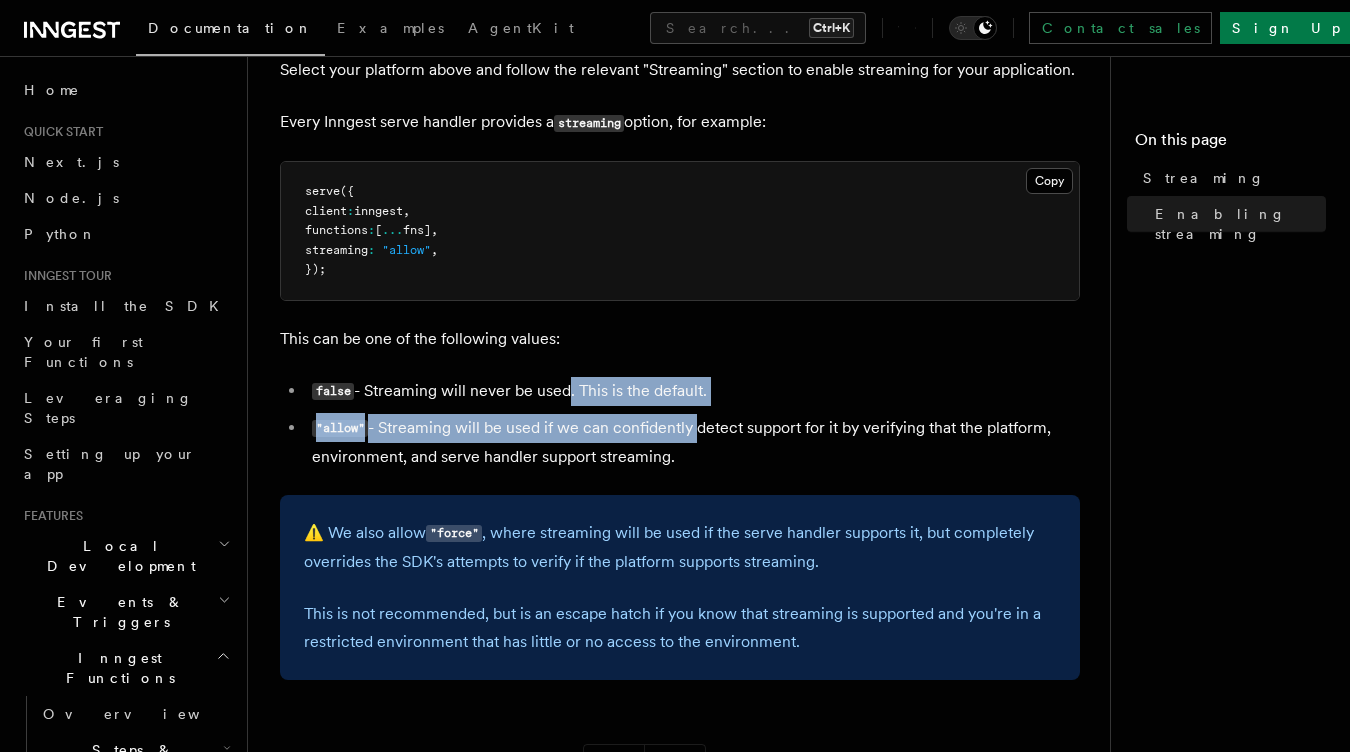 click on "false  - Streaming will never be used. This is the default.
"allow"  - Streaming will be used if we can confidently detect support for it by verifying that the platform, environment, and serve handler support streaming." at bounding box center (680, 424) 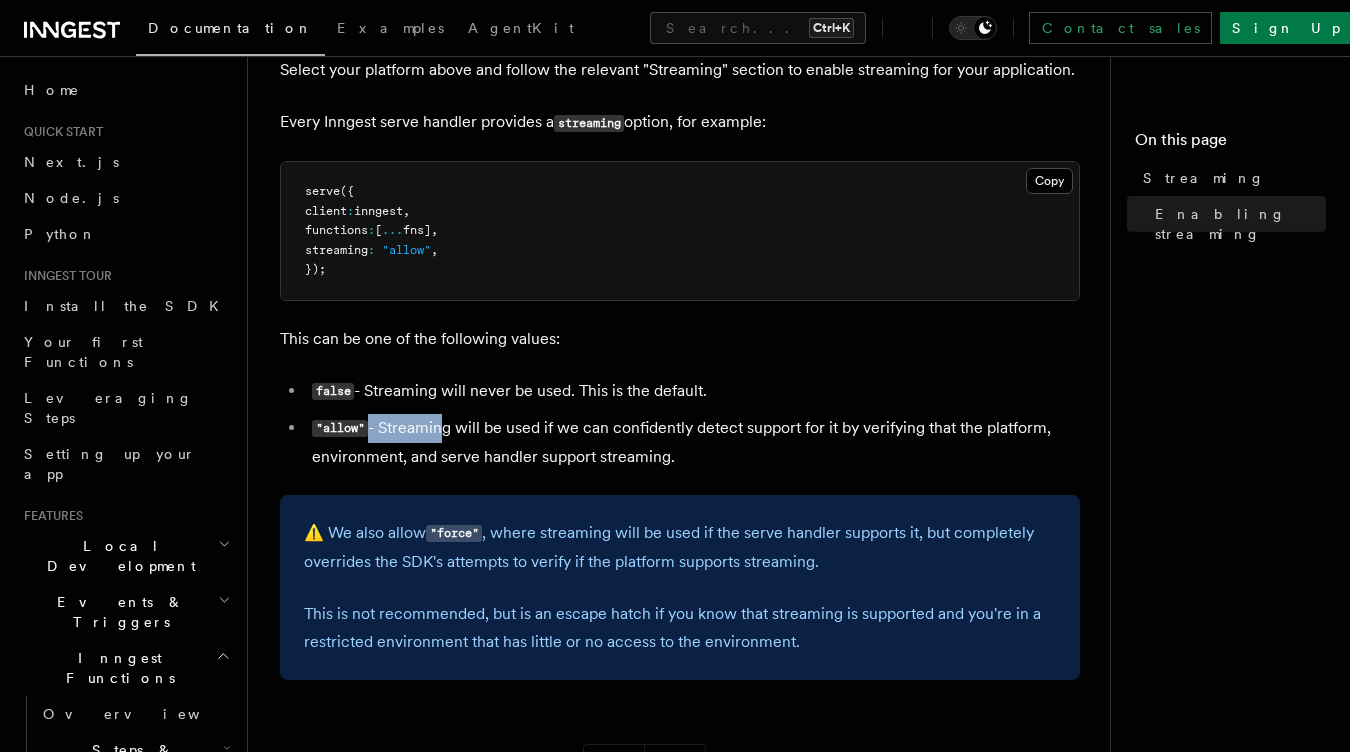 drag, startPoint x: 372, startPoint y: 428, endPoint x: 475, endPoint y: 439, distance: 103.58572 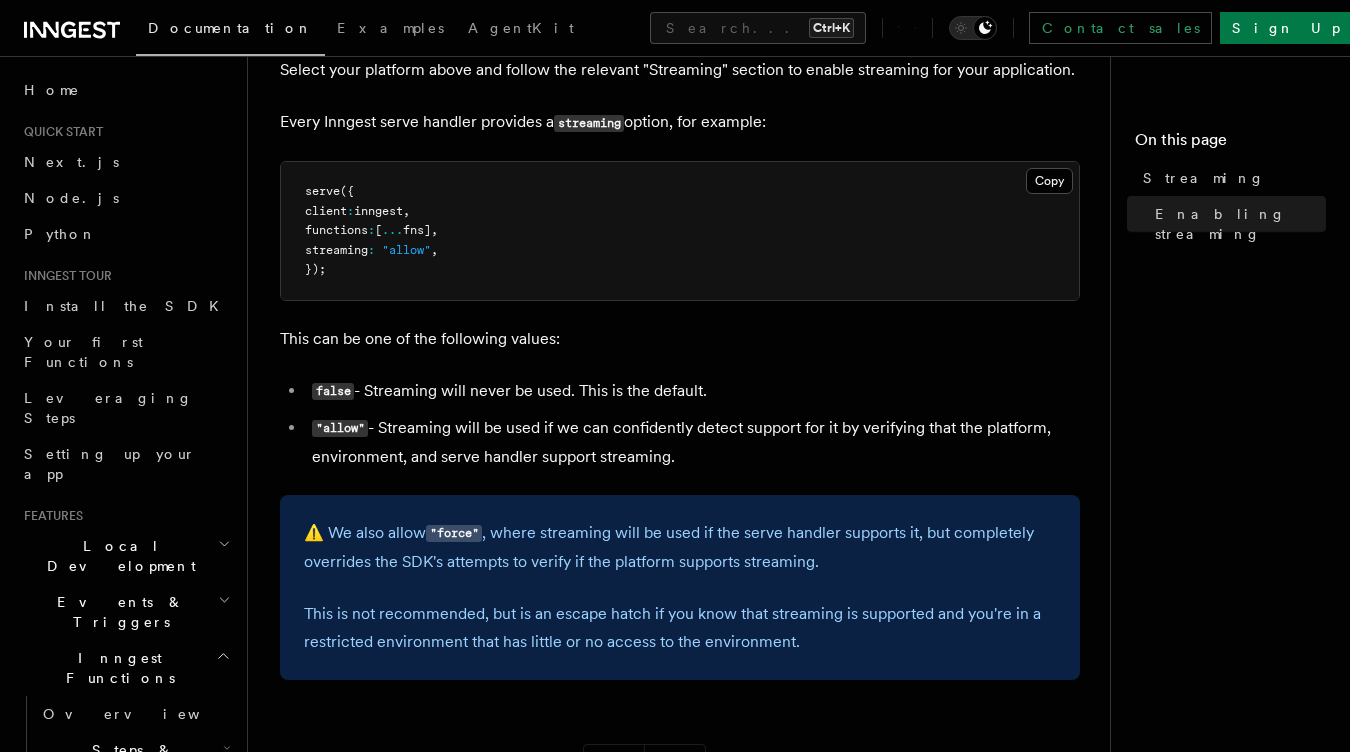 click on ""allow"  - Streaming will be used if we can confidently detect support for it by verifying that the platform, environment, and serve handler support streaming." at bounding box center [693, 442] 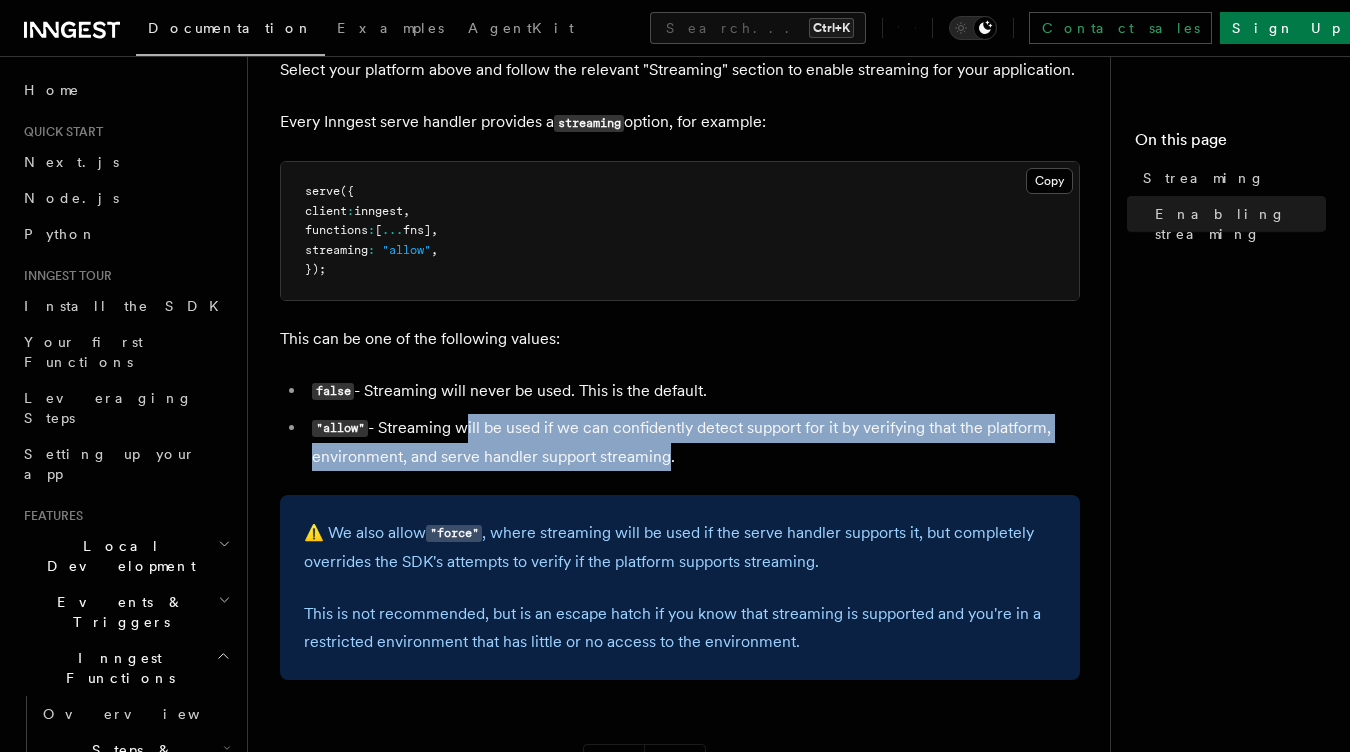 drag, startPoint x: 463, startPoint y: 430, endPoint x: 690, endPoint y: 454, distance: 228.2652 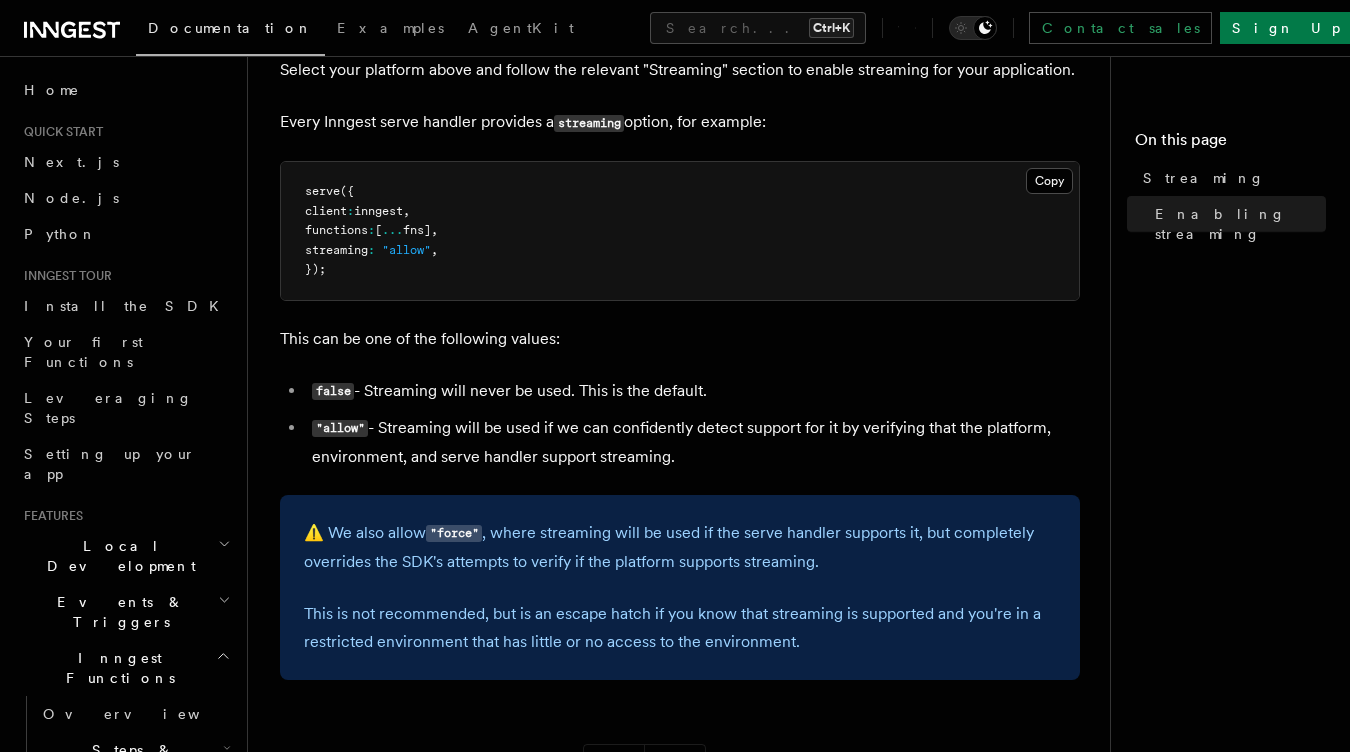 click on ""allow"  - Streaming will be used if we can confidently detect support for it by verifying that the platform, environment, and serve handler support streaming." at bounding box center (693, 442) 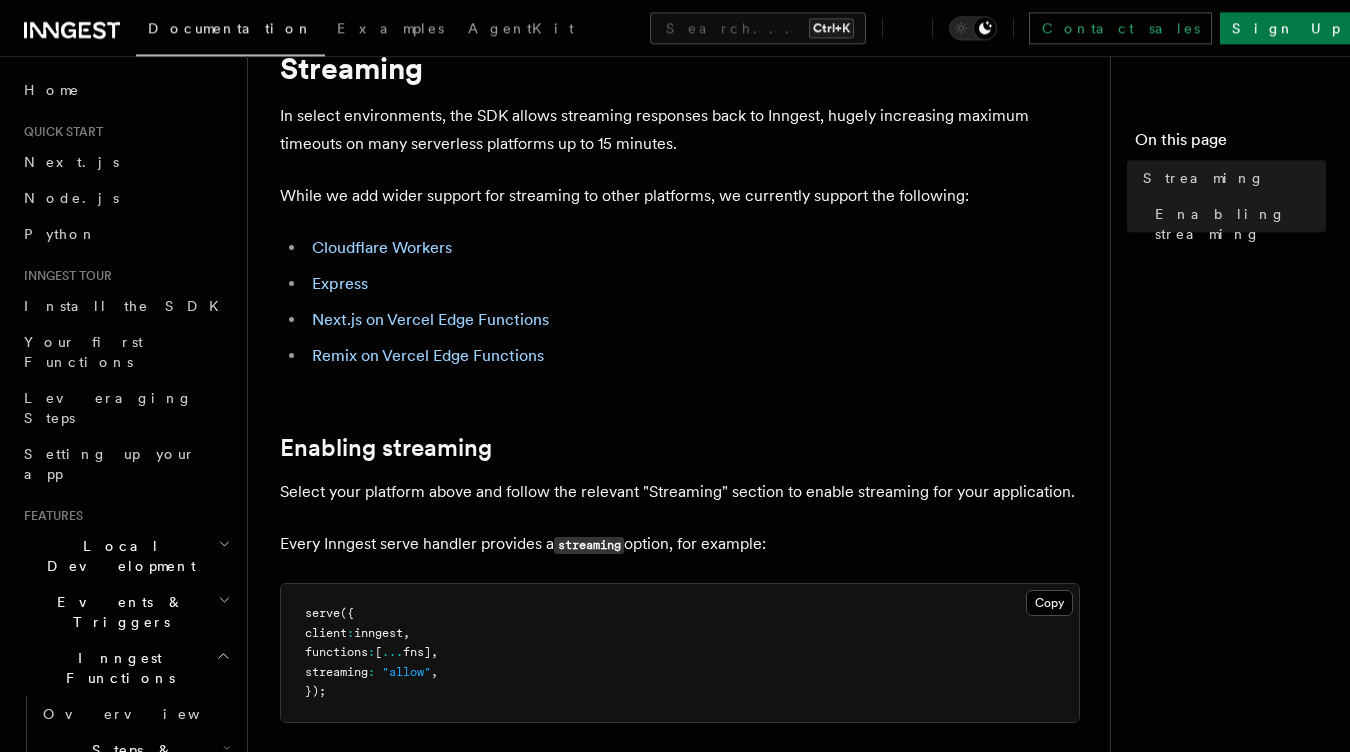 scroll, scrollTop: 78, scrollLeft: 0, axis: vertical 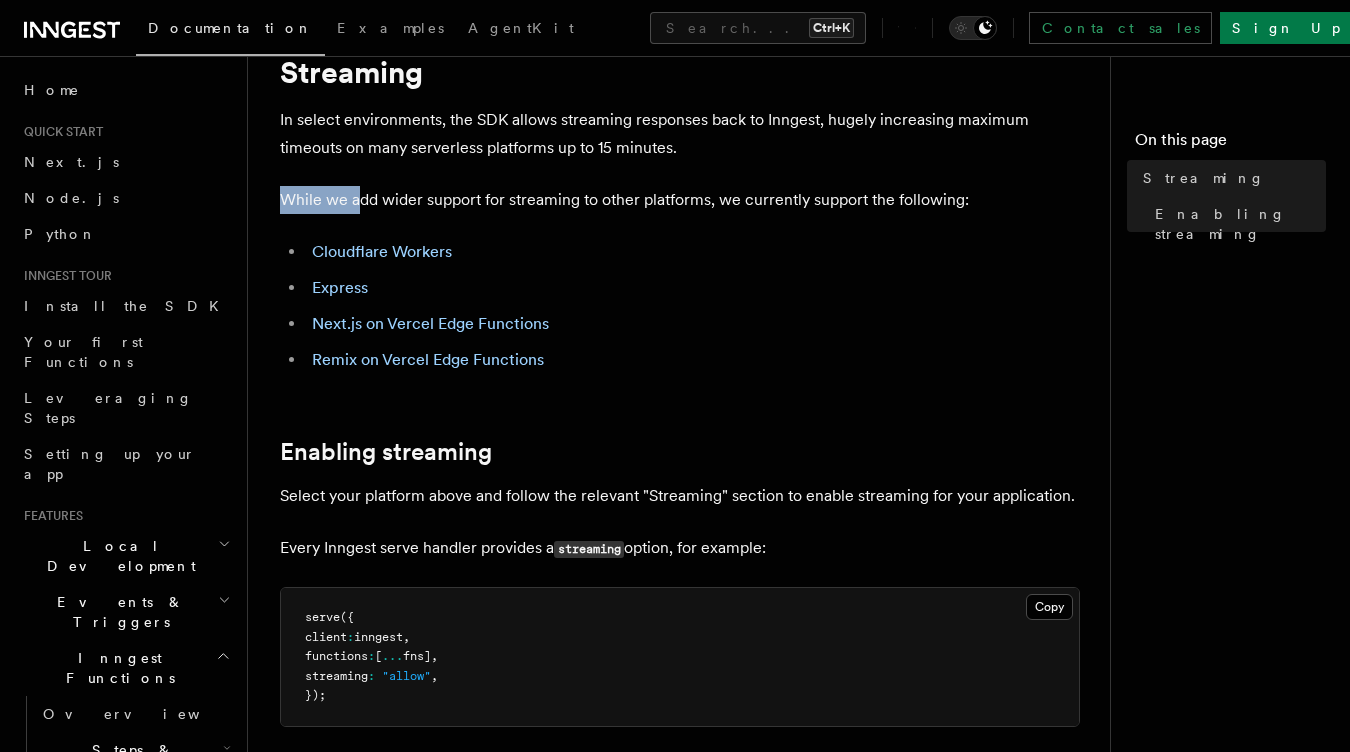 drag, startPoint x: 285, startPoint y: 199, endPoint x: 372, endPoint y: 200, distance: 87.005745 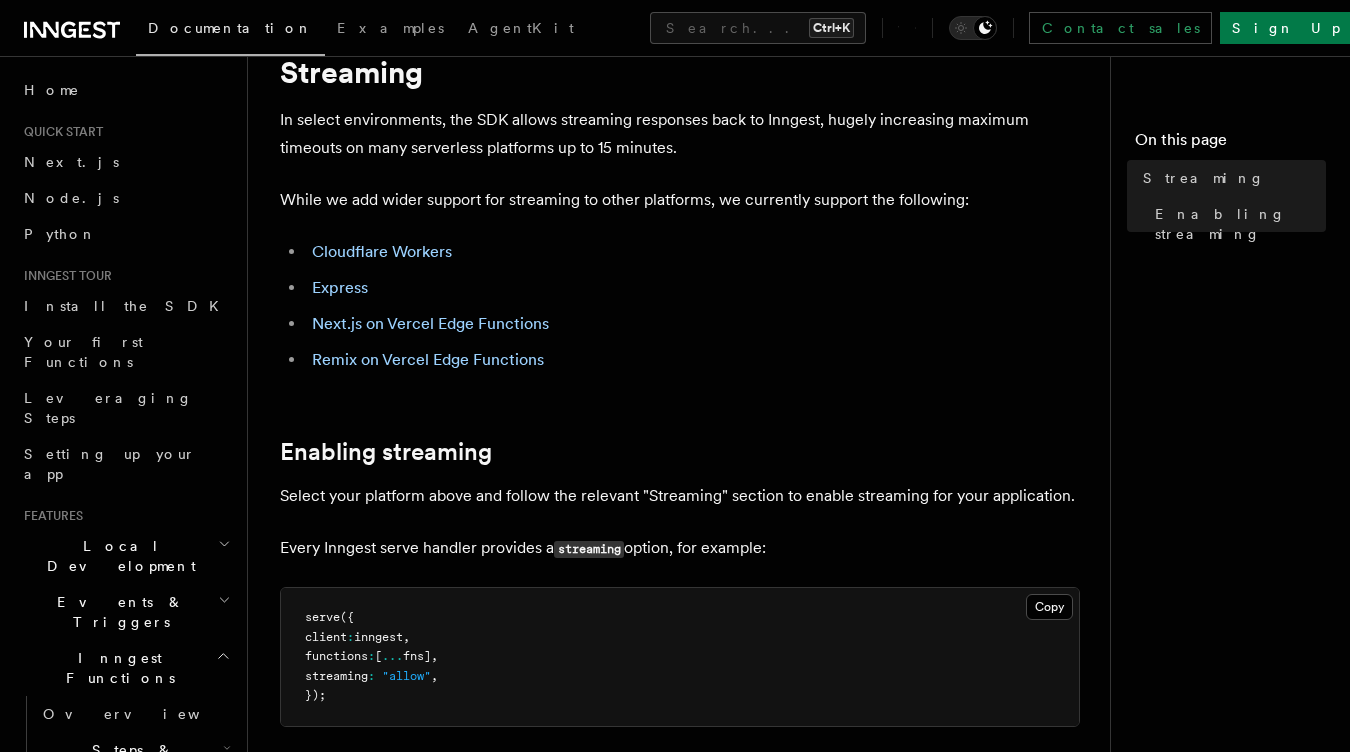 click on "While we add wider support for streaming to other platforms, we currently support the following:" at bounding box center [680, 200] 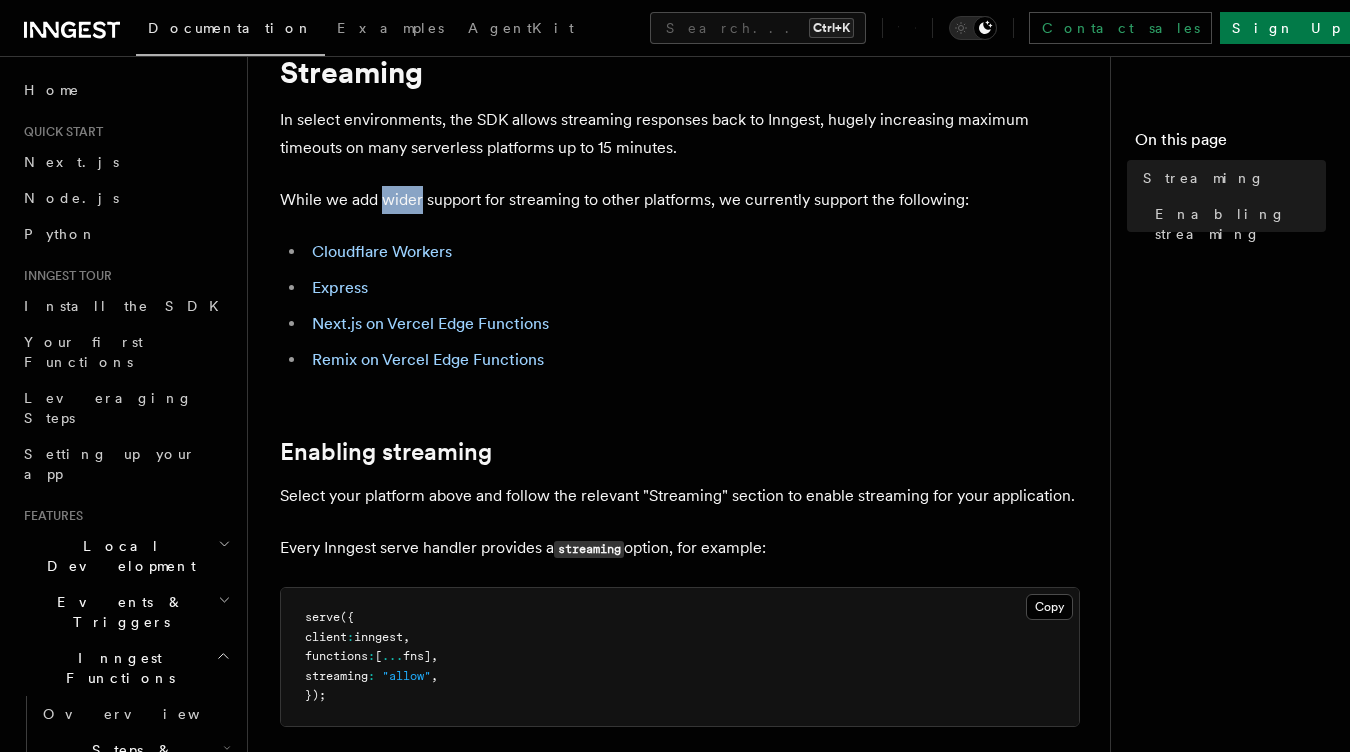 click on "While we add wider support for streaming to other platforms, we currently support the following:" at bounding box center (680, 200) 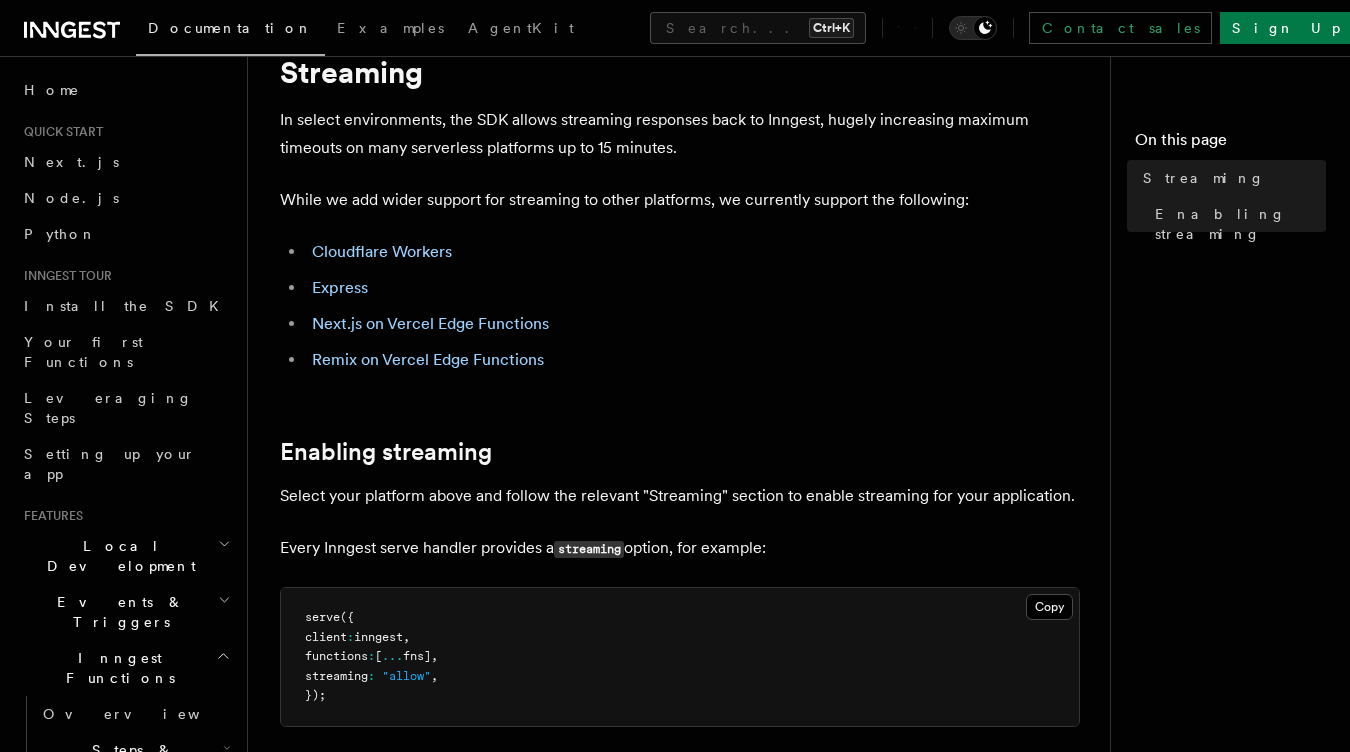 click on "While we add wider support for streaming to other platforms, we currently support the following:" at bounding box center (680, 200) 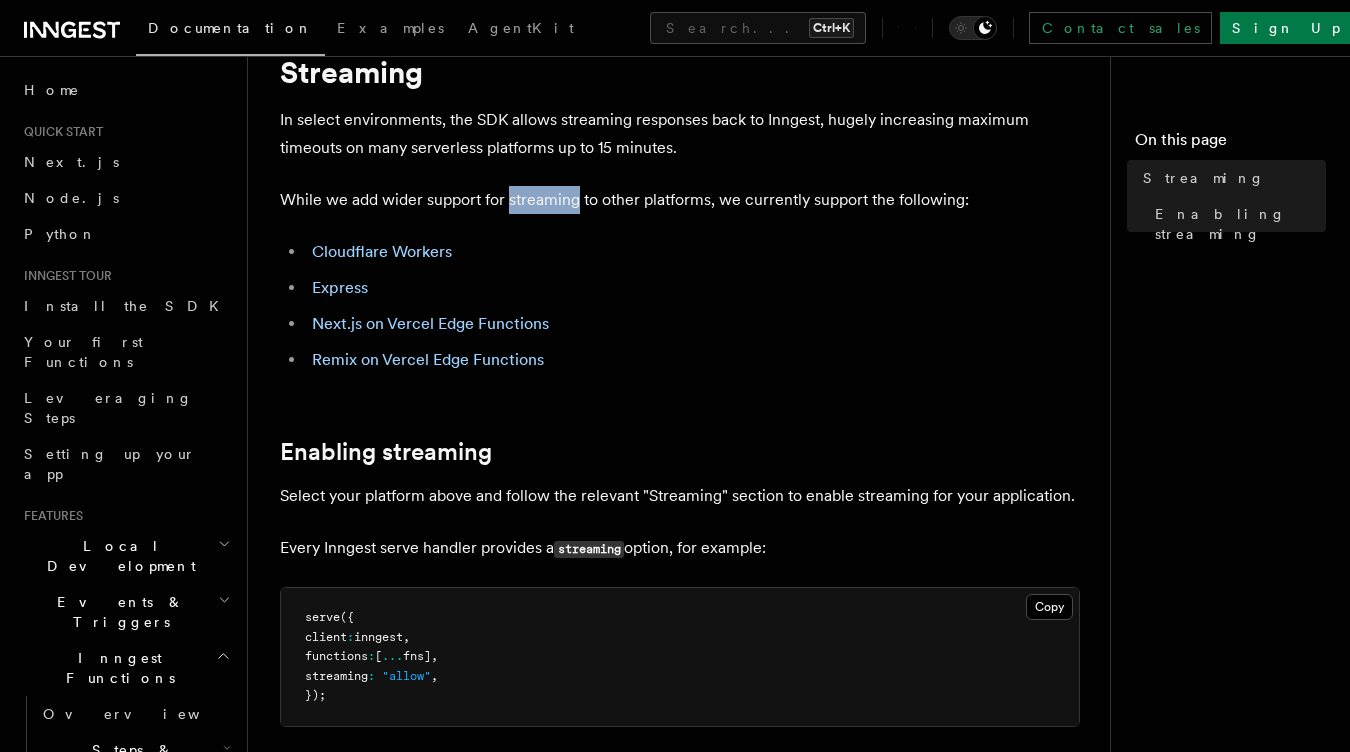 drag, startPoint x: 546, startPoint y: 202, endPoint x: 632, endPoint y: 211, distance: 86.46965 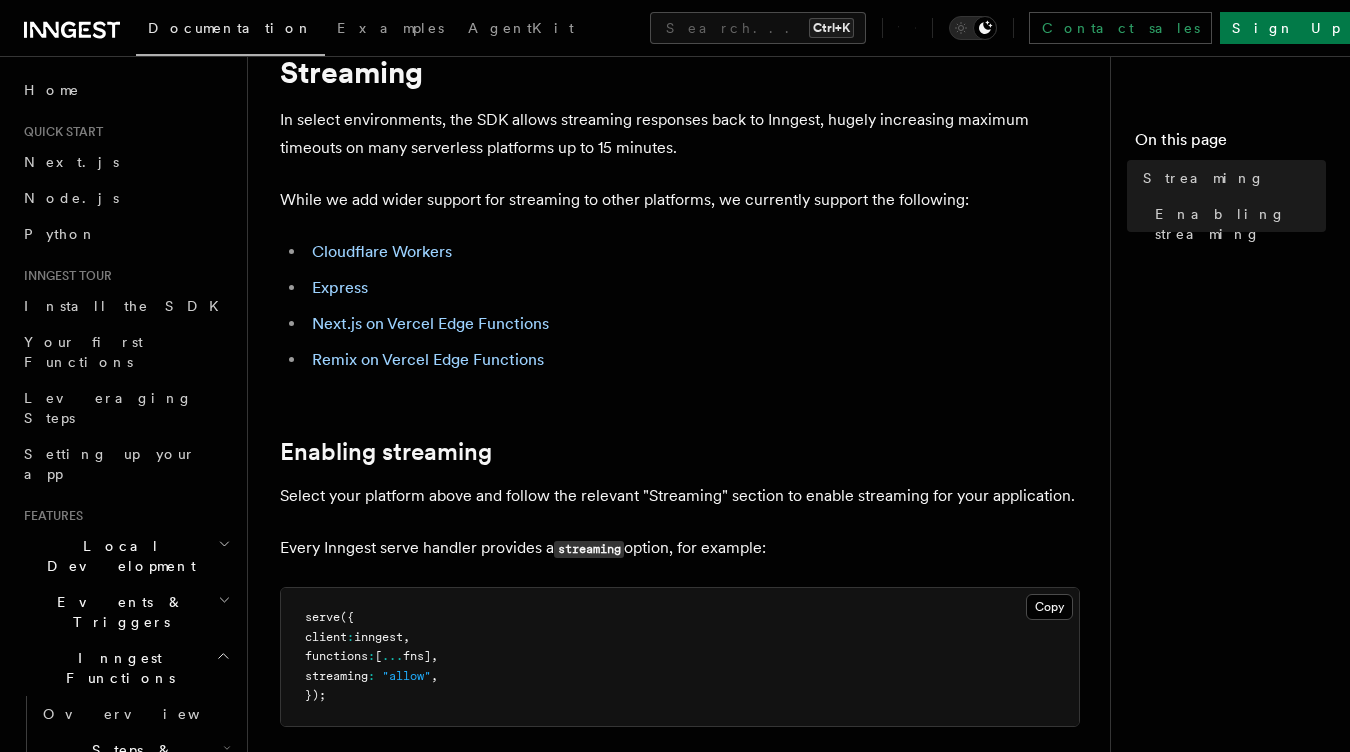 click on "While we add wider support for streaming to other platforms, we currently support the following:" at bounding box center (680, 200) 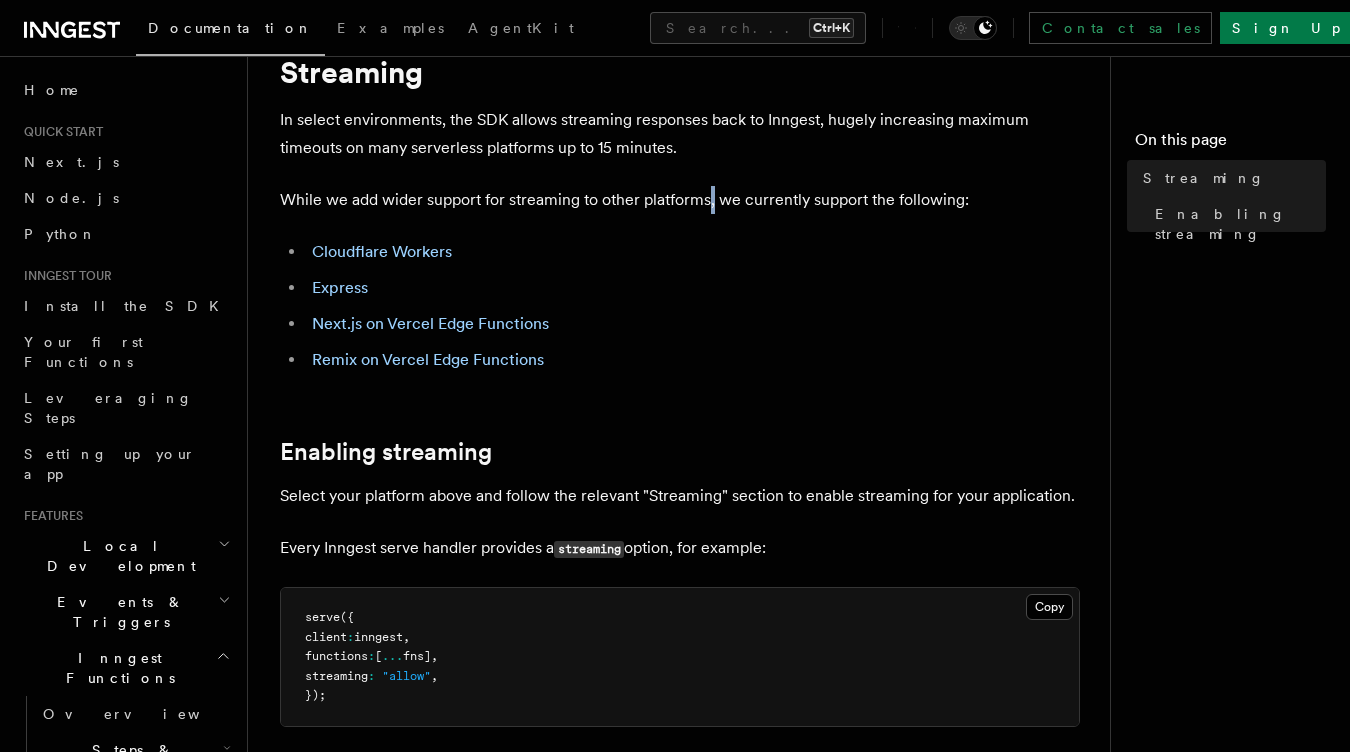 drag, startPoint x: 714, startPoint y: 202, endPoint x: 774, endPoint y: 204, distance: 60.033325 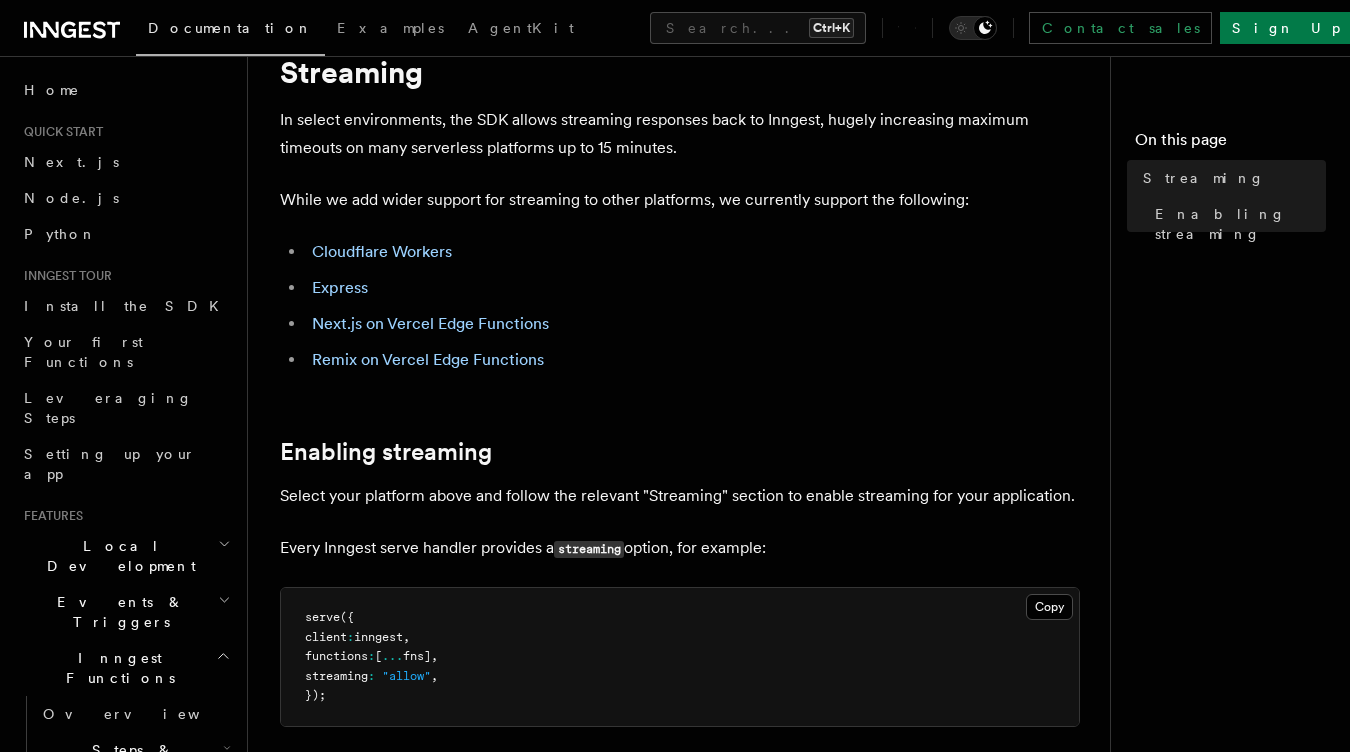 drag, startPoint x: 794, startPoint y: 211, endPoint x: 844, endPoint y: 207, distance: 50.159744 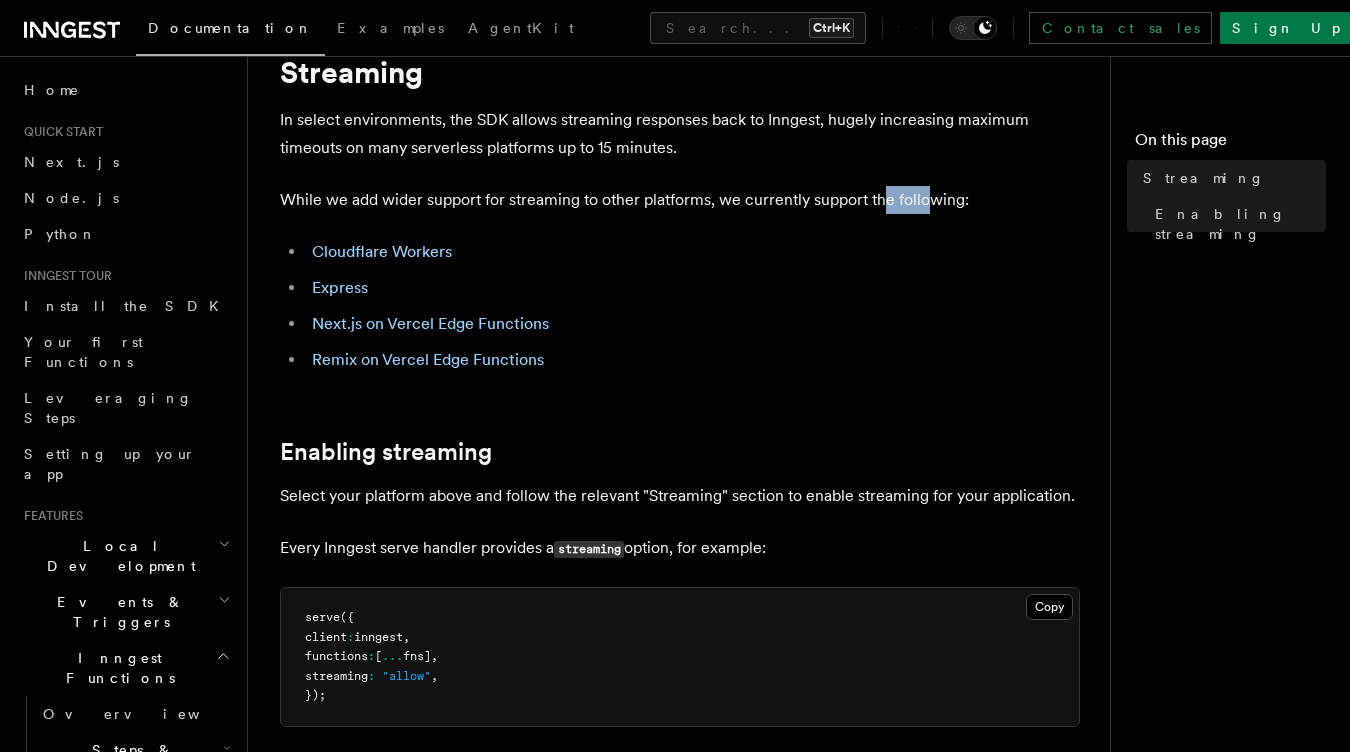 drag, startPoint x: 921, startPoint y: 199, endPoint x: 974, endPoint y: 197, distance: 53.037724 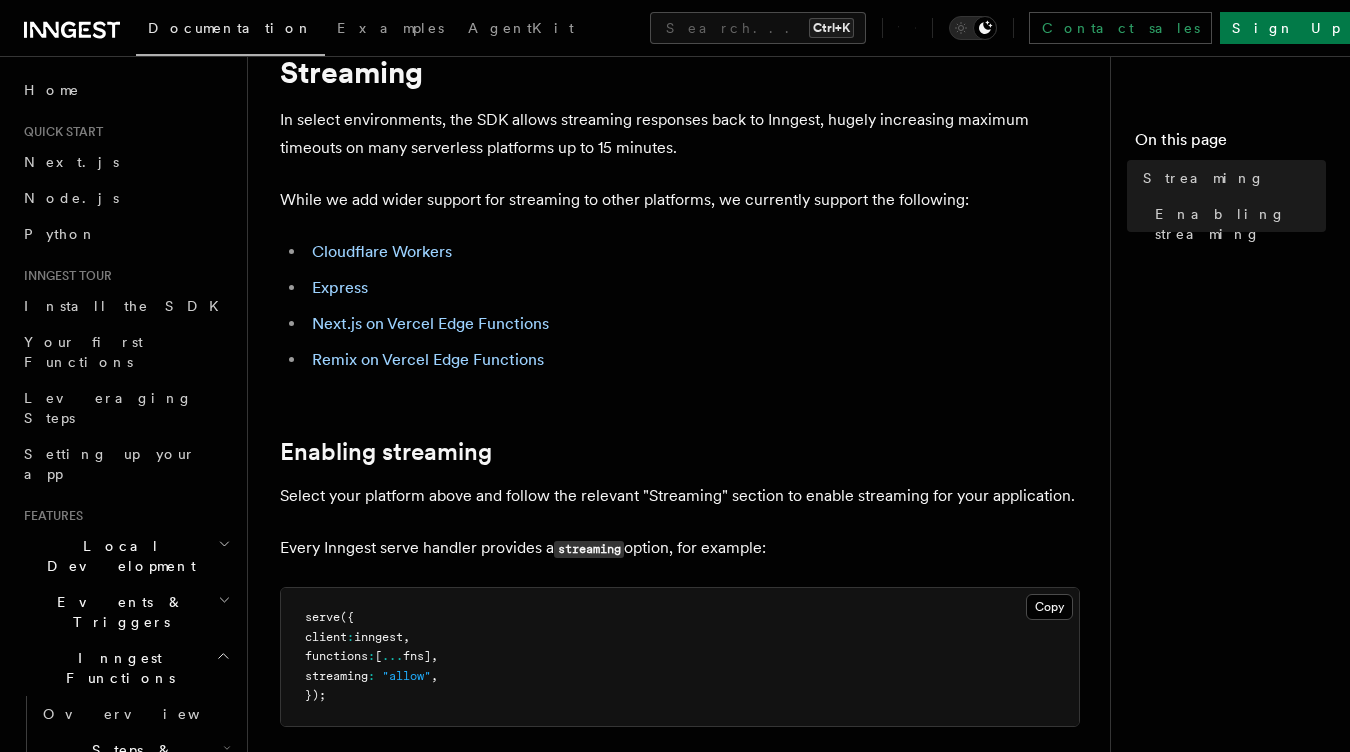 click on "While we add wider support for streaming to other platforms, we currently support the following:" at bounding box center (680, 200) 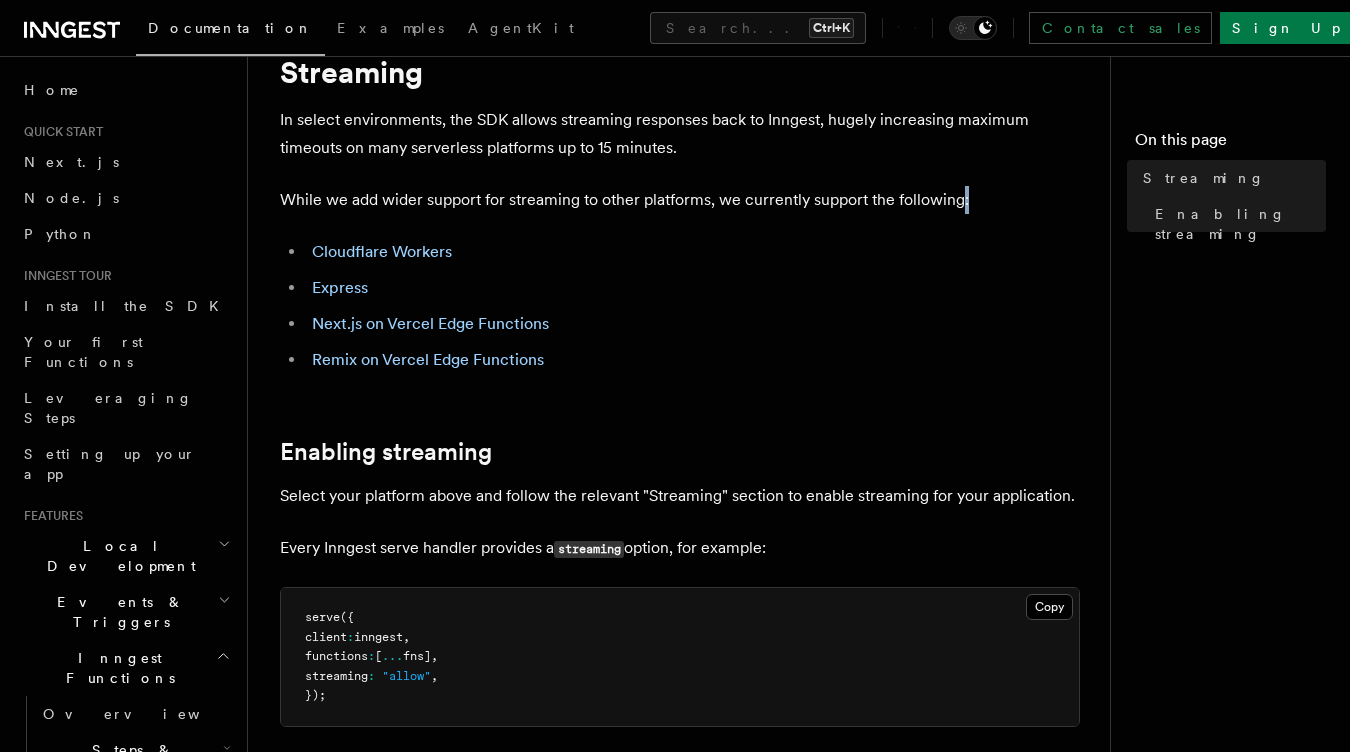click on "While we add wider support for streaming to other platforms, we currently support the following:" at bounding box center [680, 200] 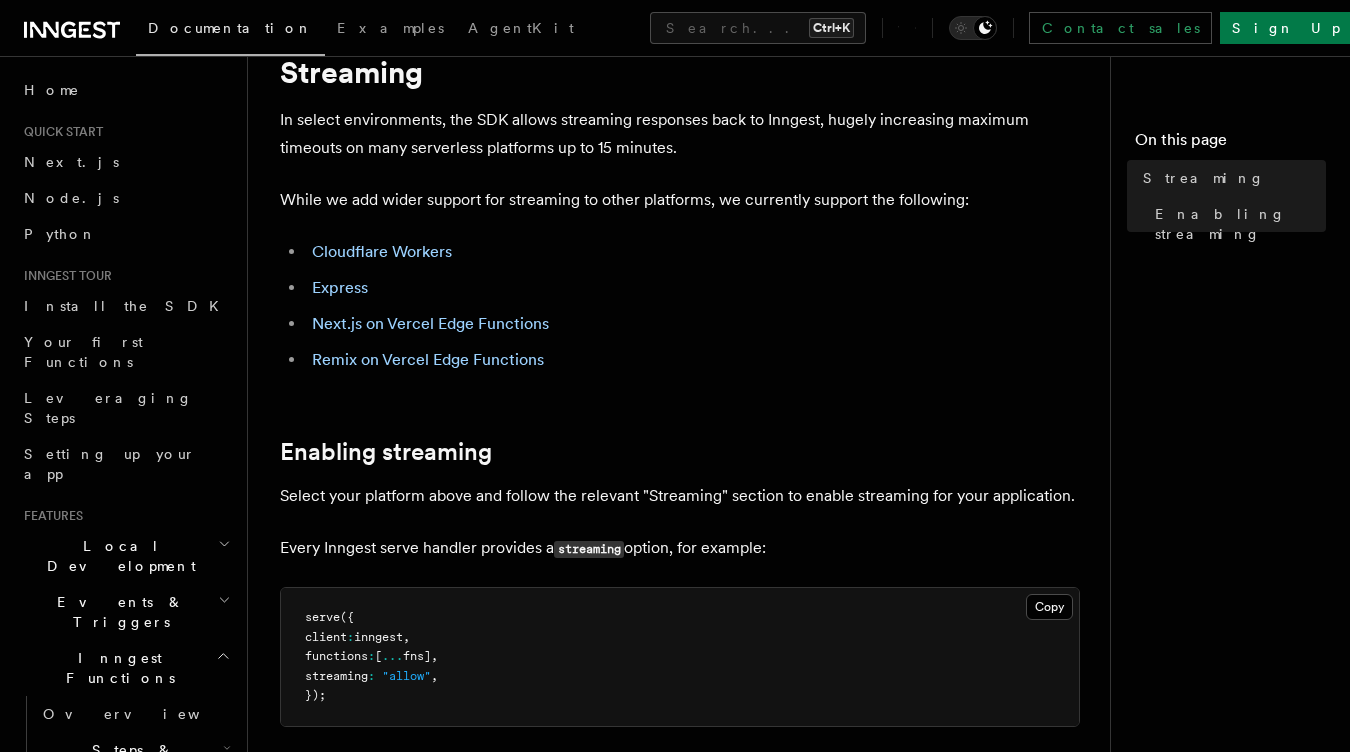 click on "While we add wider support for streaming to other platforms, we currently support the following:" at bounding box center (680, 200) 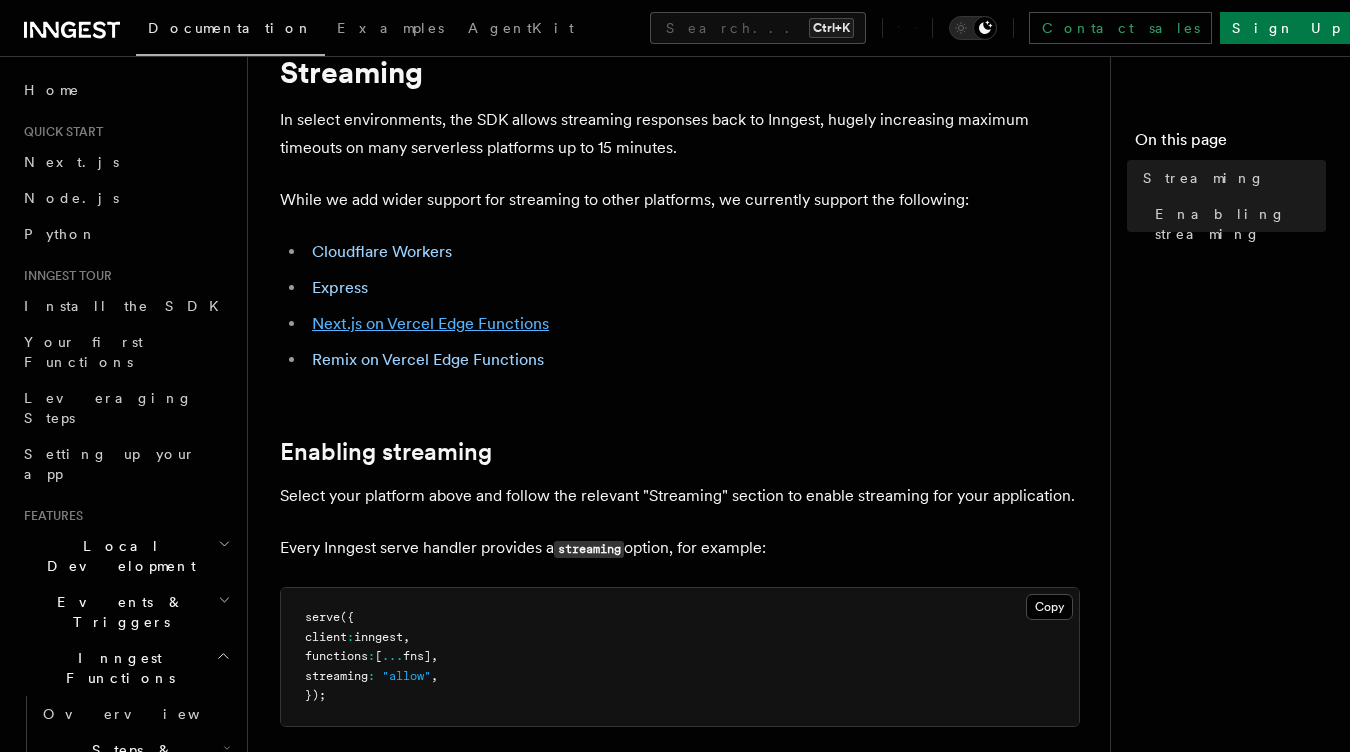 click on "Next.js on Vercel Edge Functions" at bounding box center (430, 323) 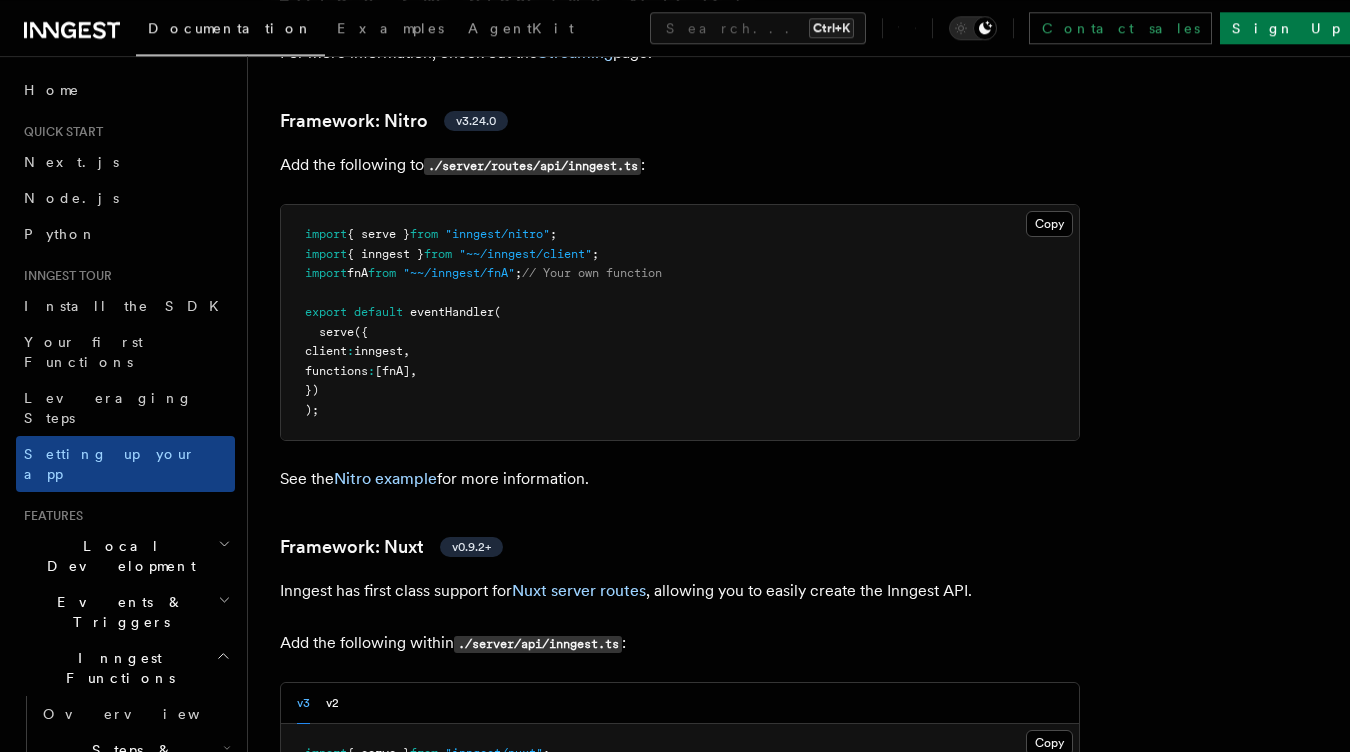 scroll, scrollTop: 13283, scrollLeft: 0, axis: vertical 